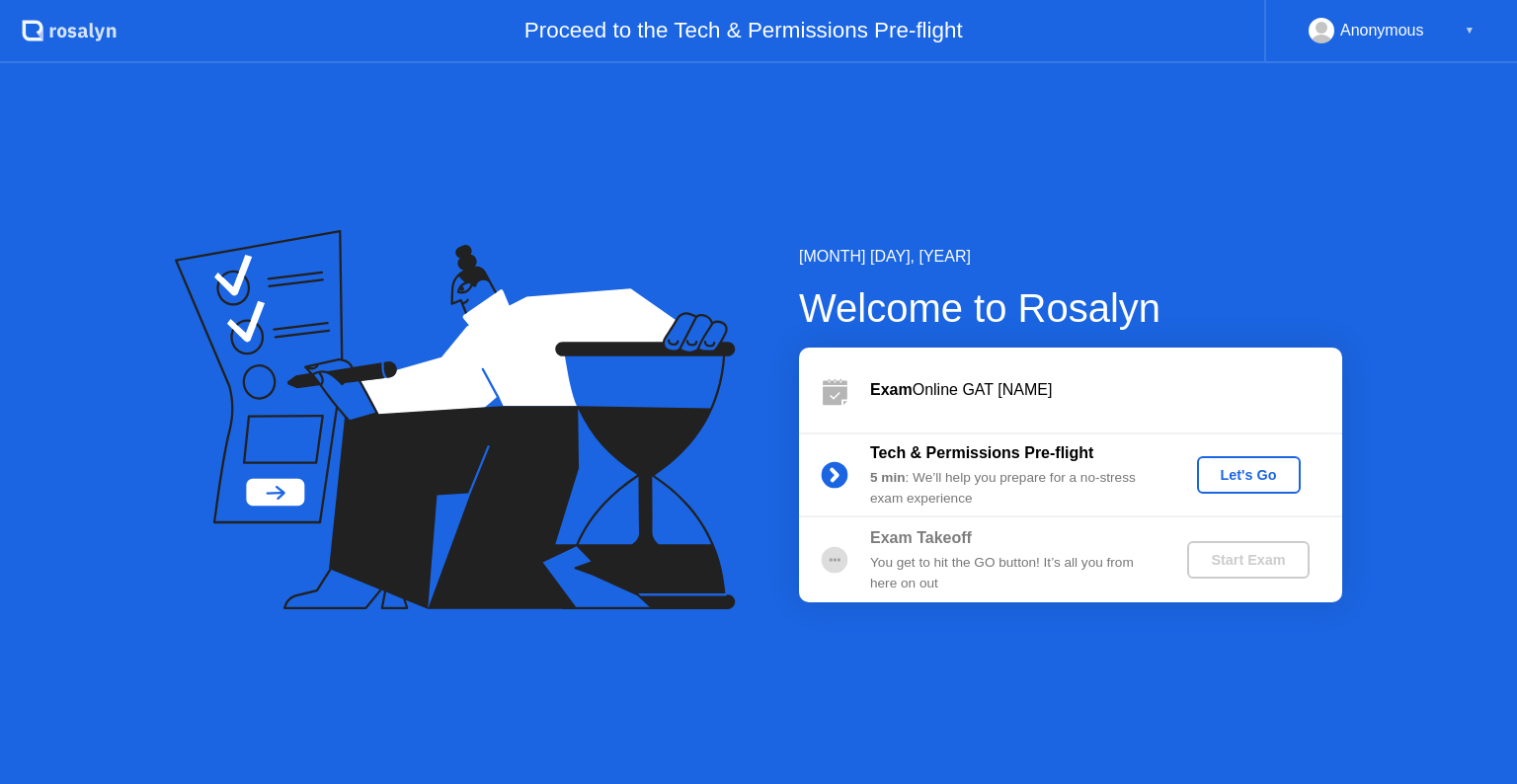 scroll, scrollTop: 0, scrollLeft: 0, axis: both 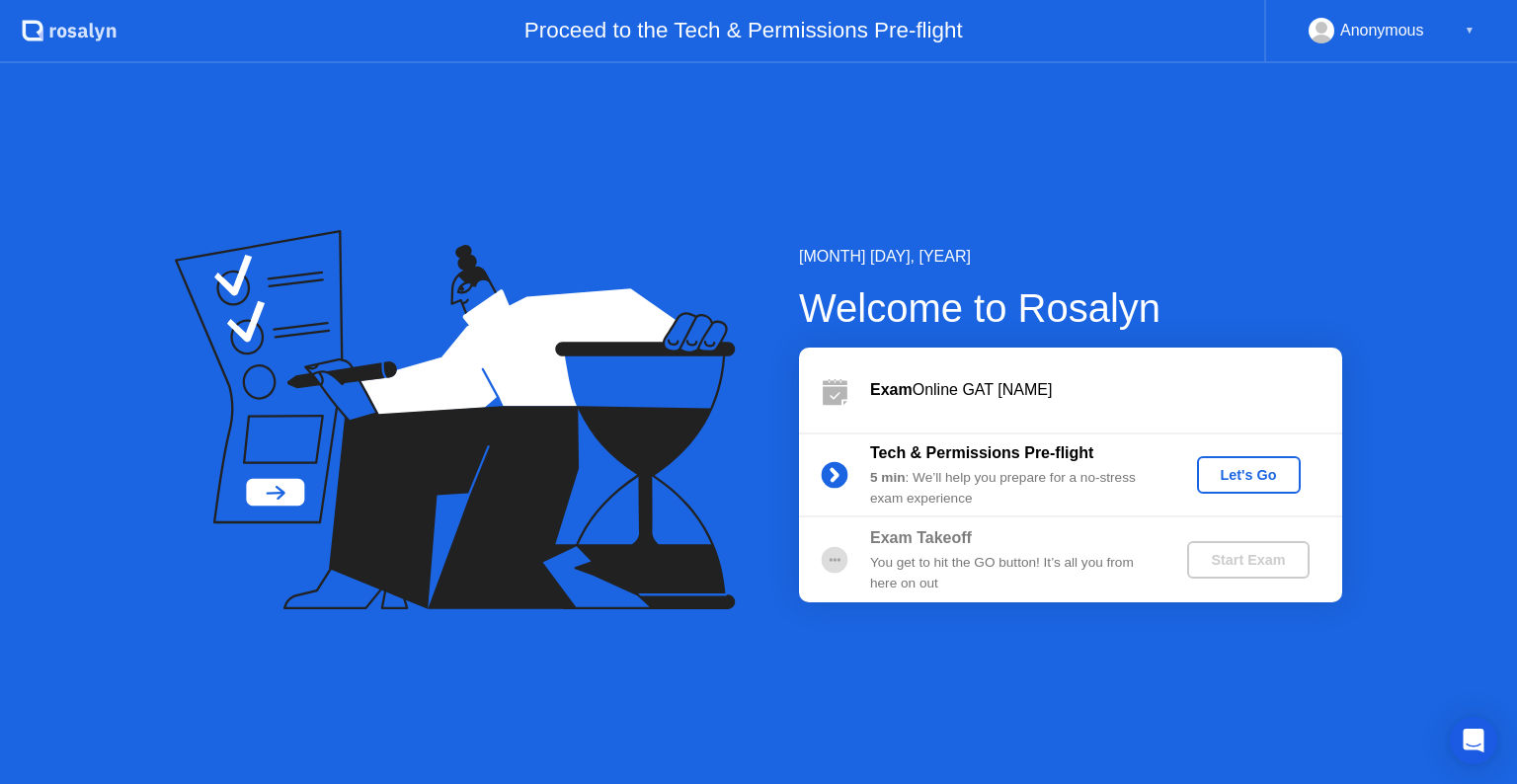 click on "Let's Go" 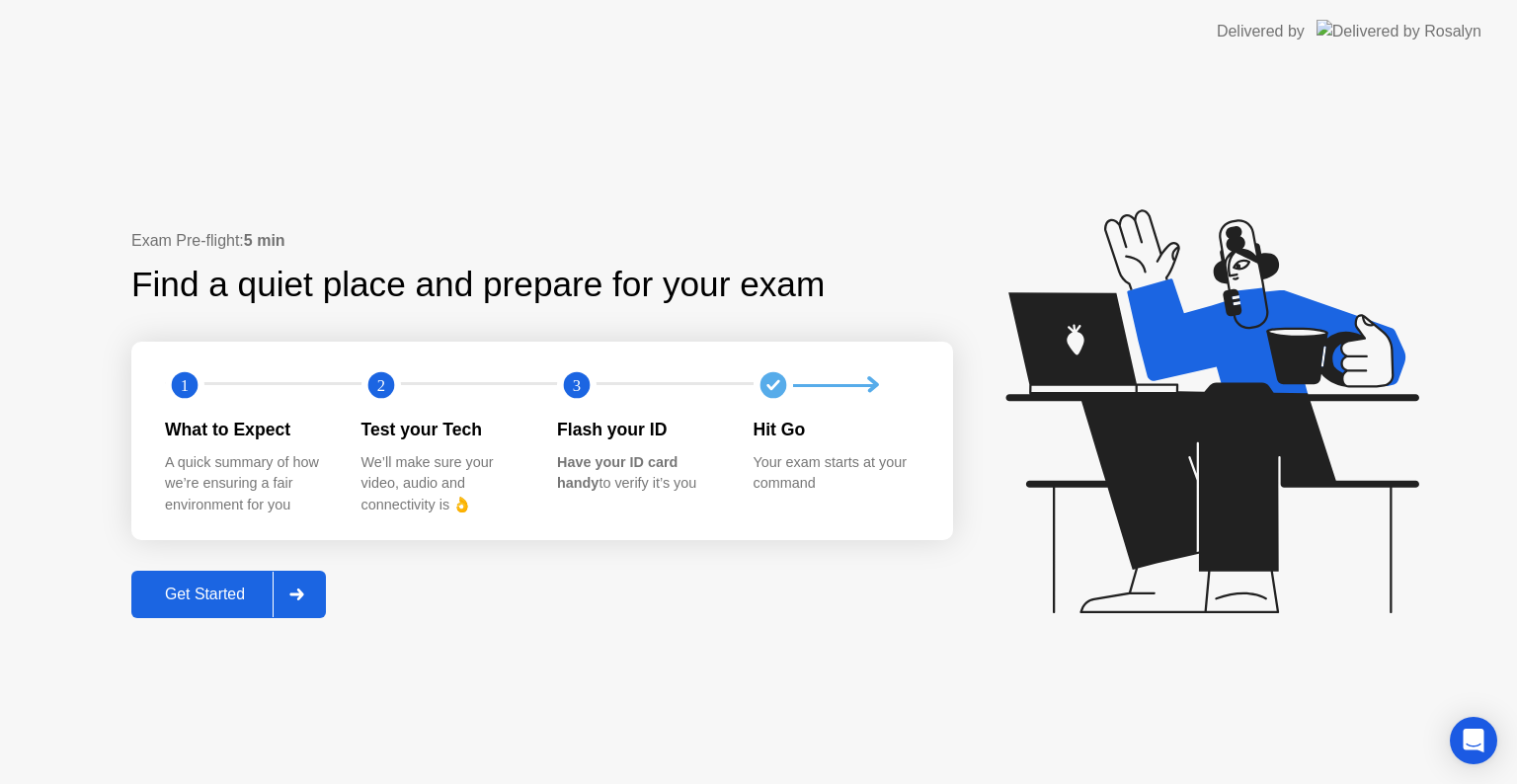 click 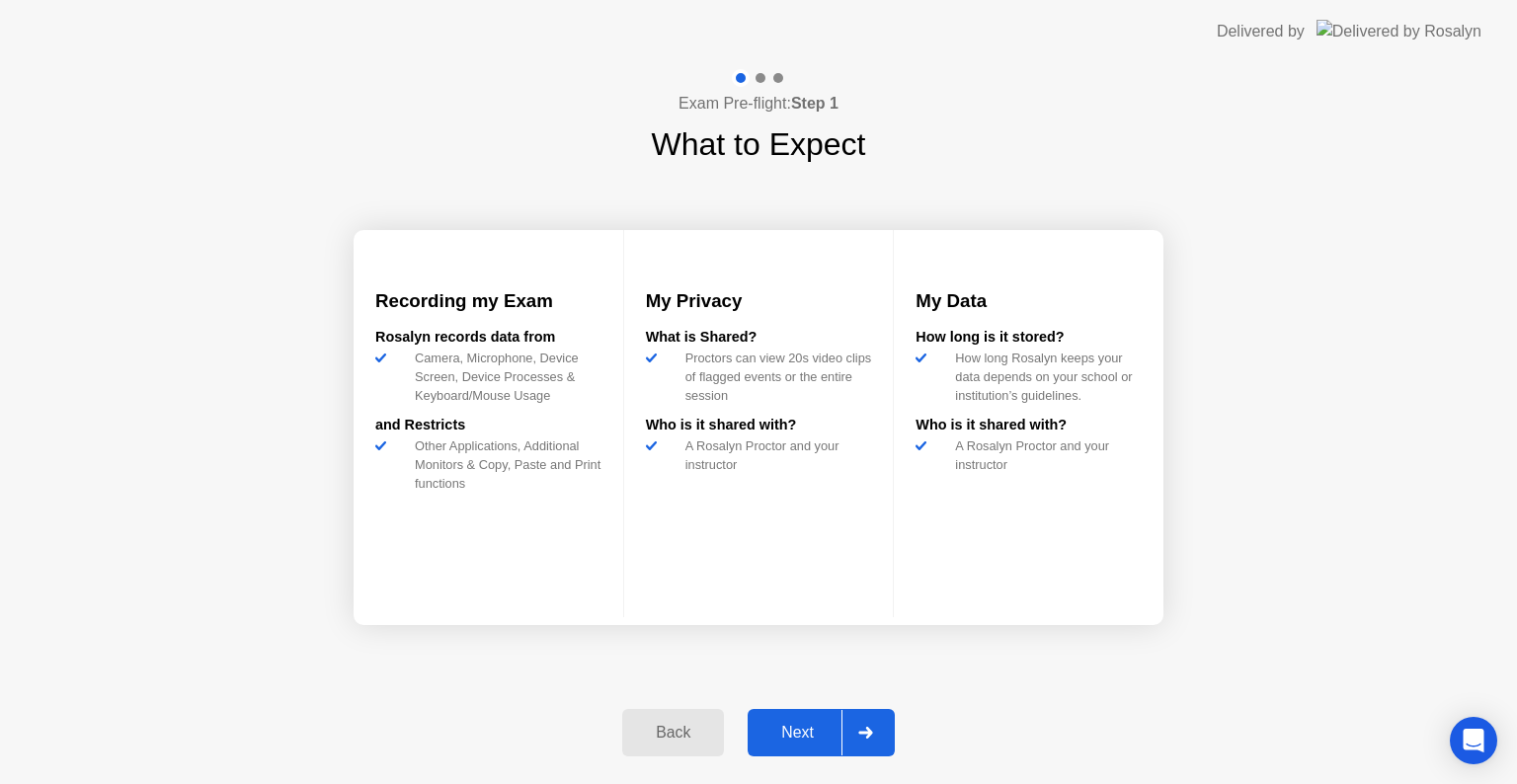 click on "Next" 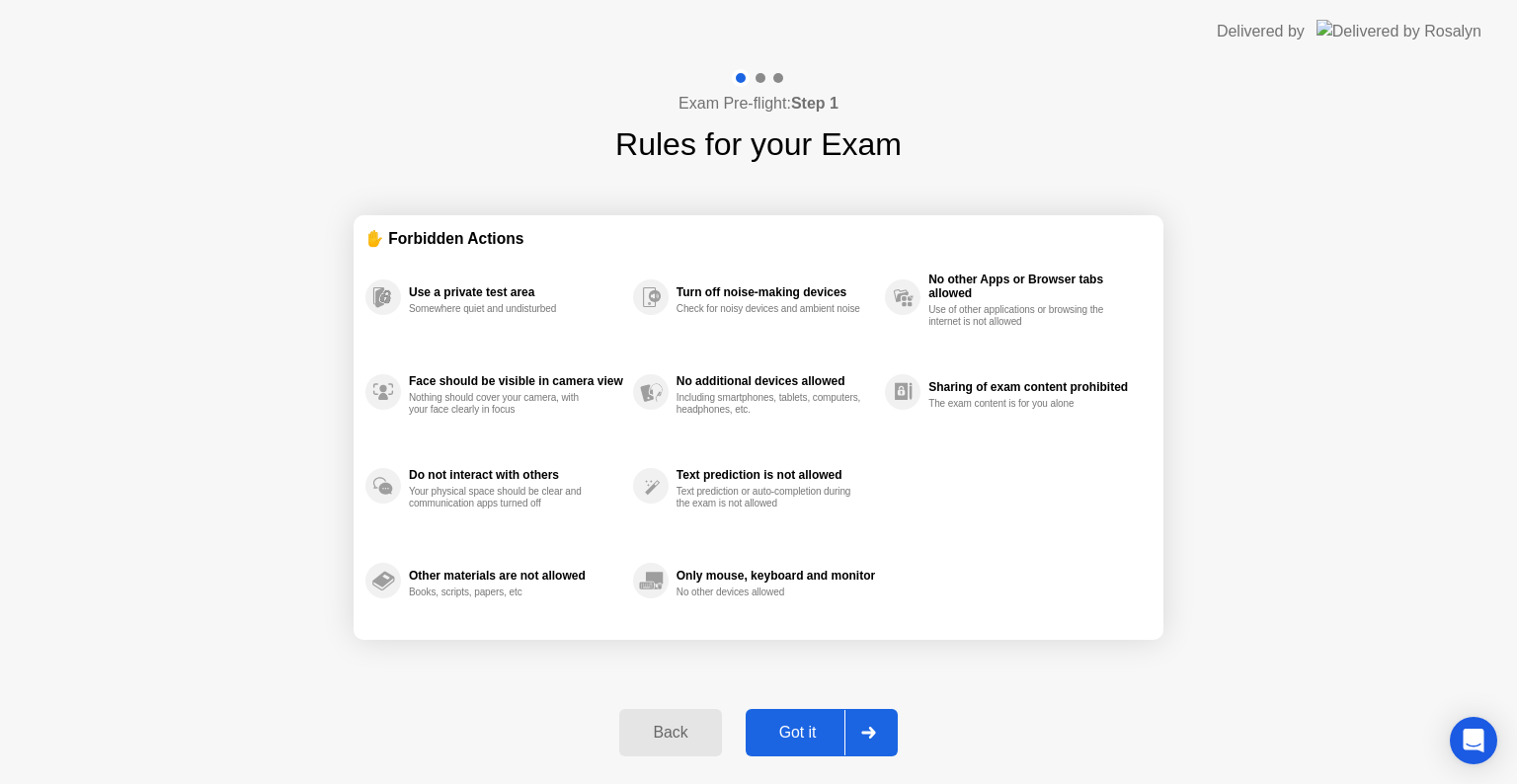 click on "Got it" 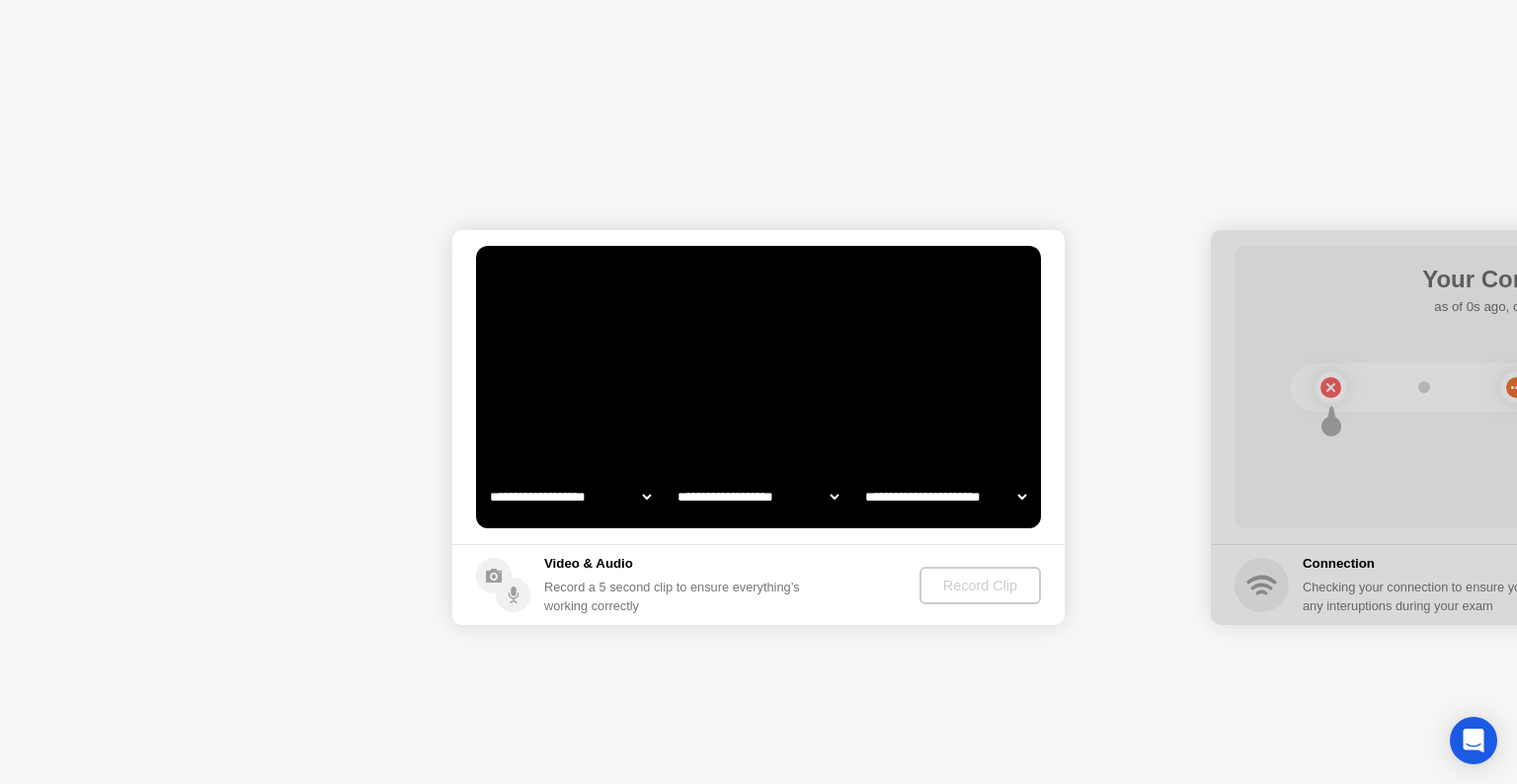 select on "**********" 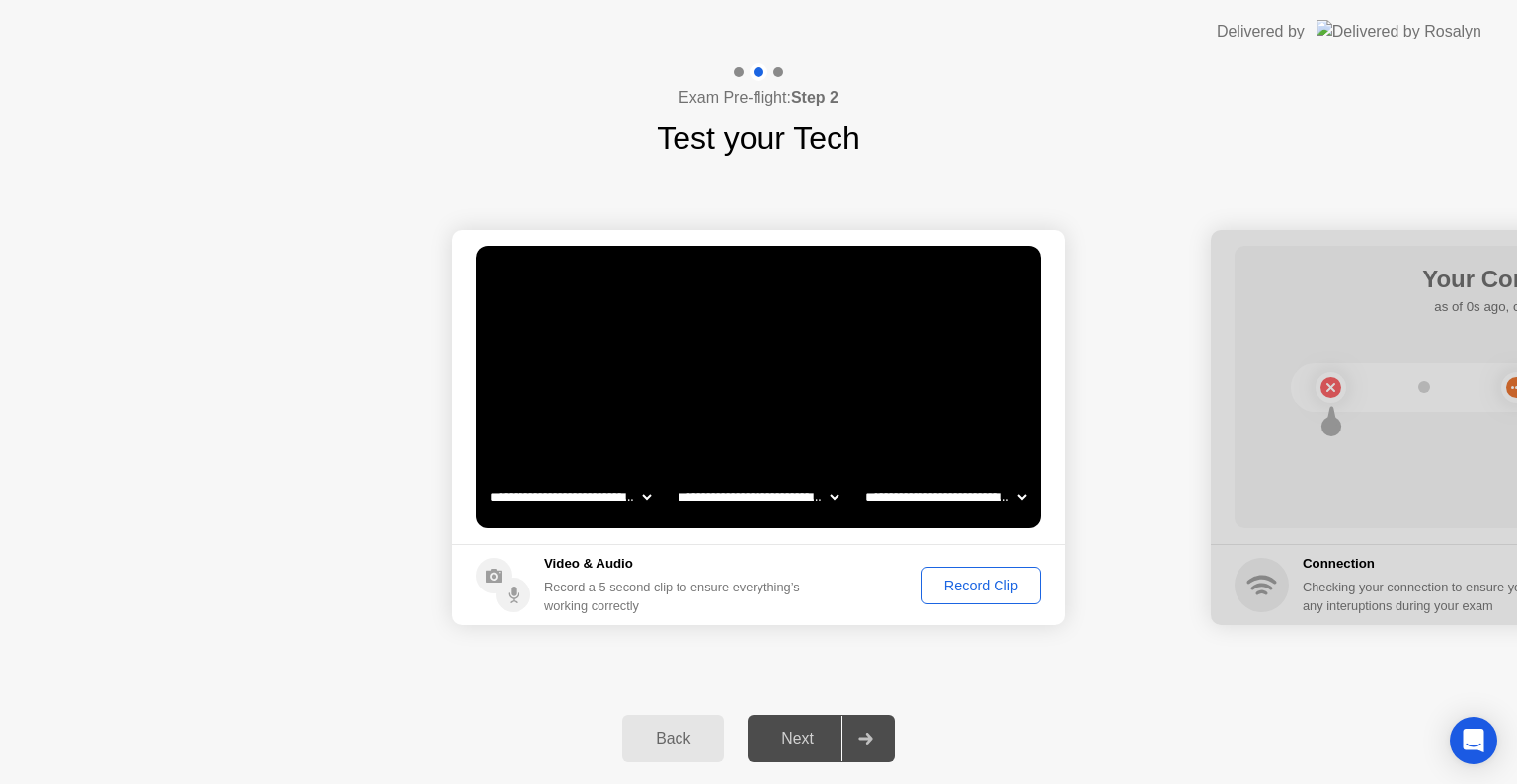 click 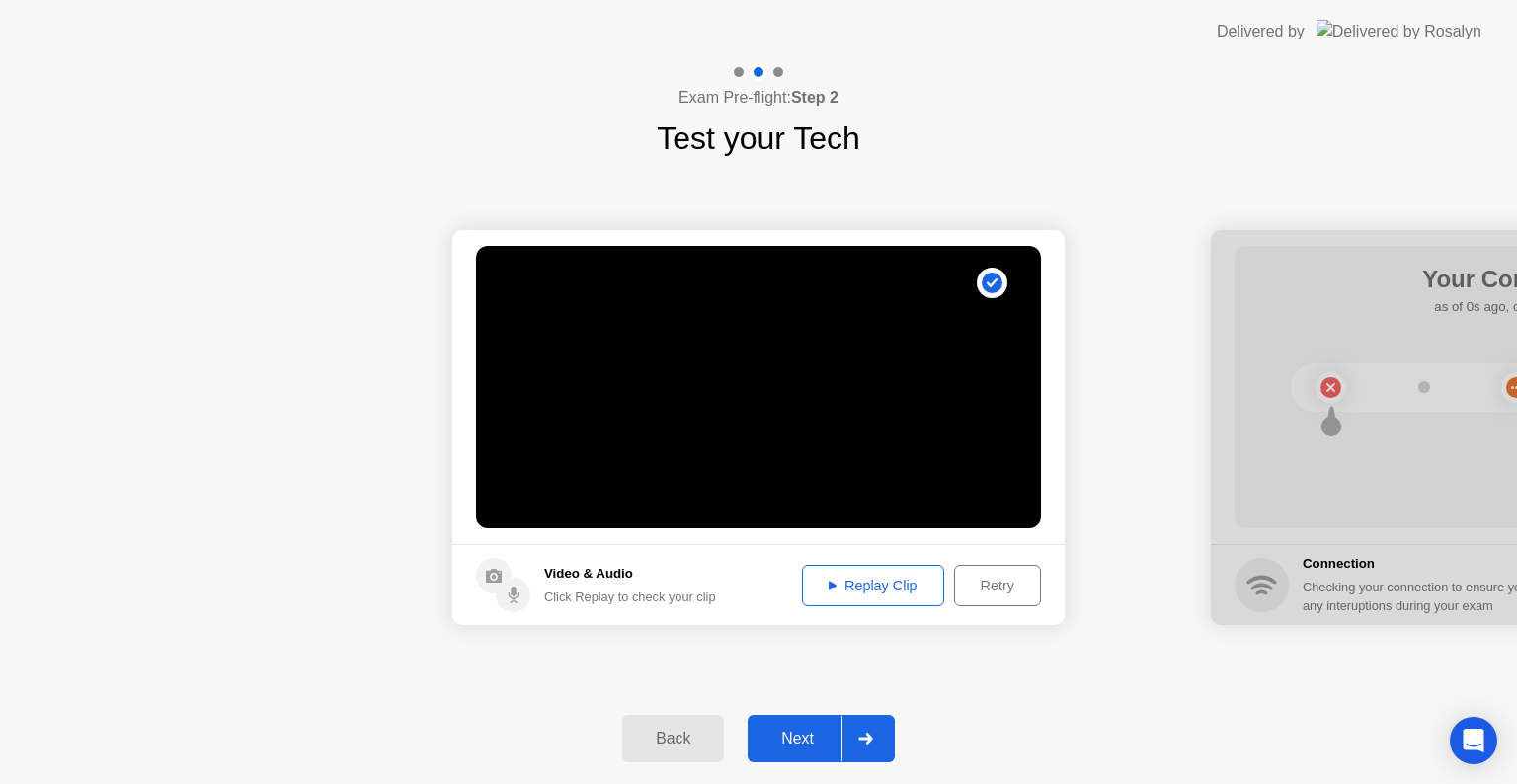click 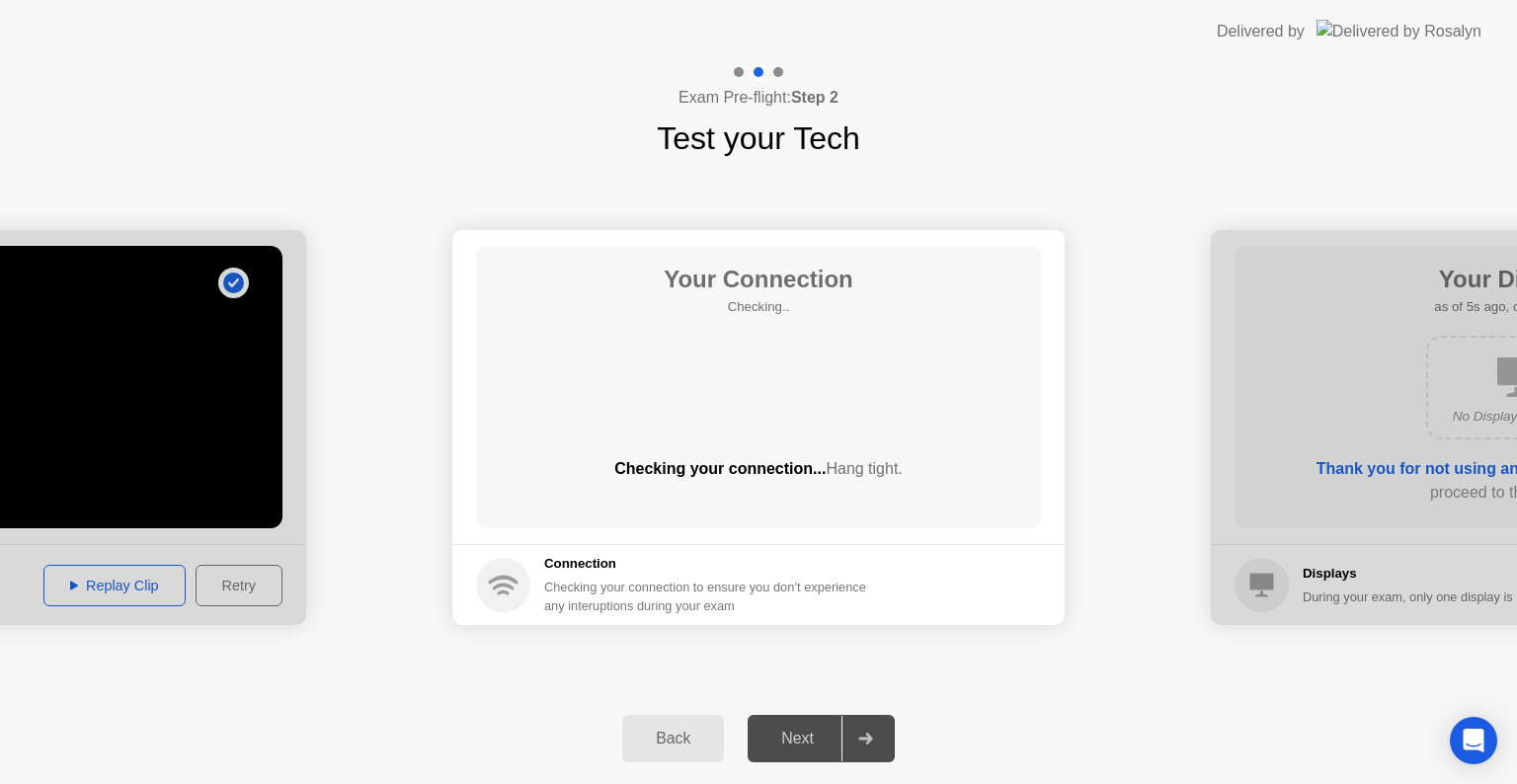 click on "Checking your connection to ensure you don’t experience any interuptions during your exam" 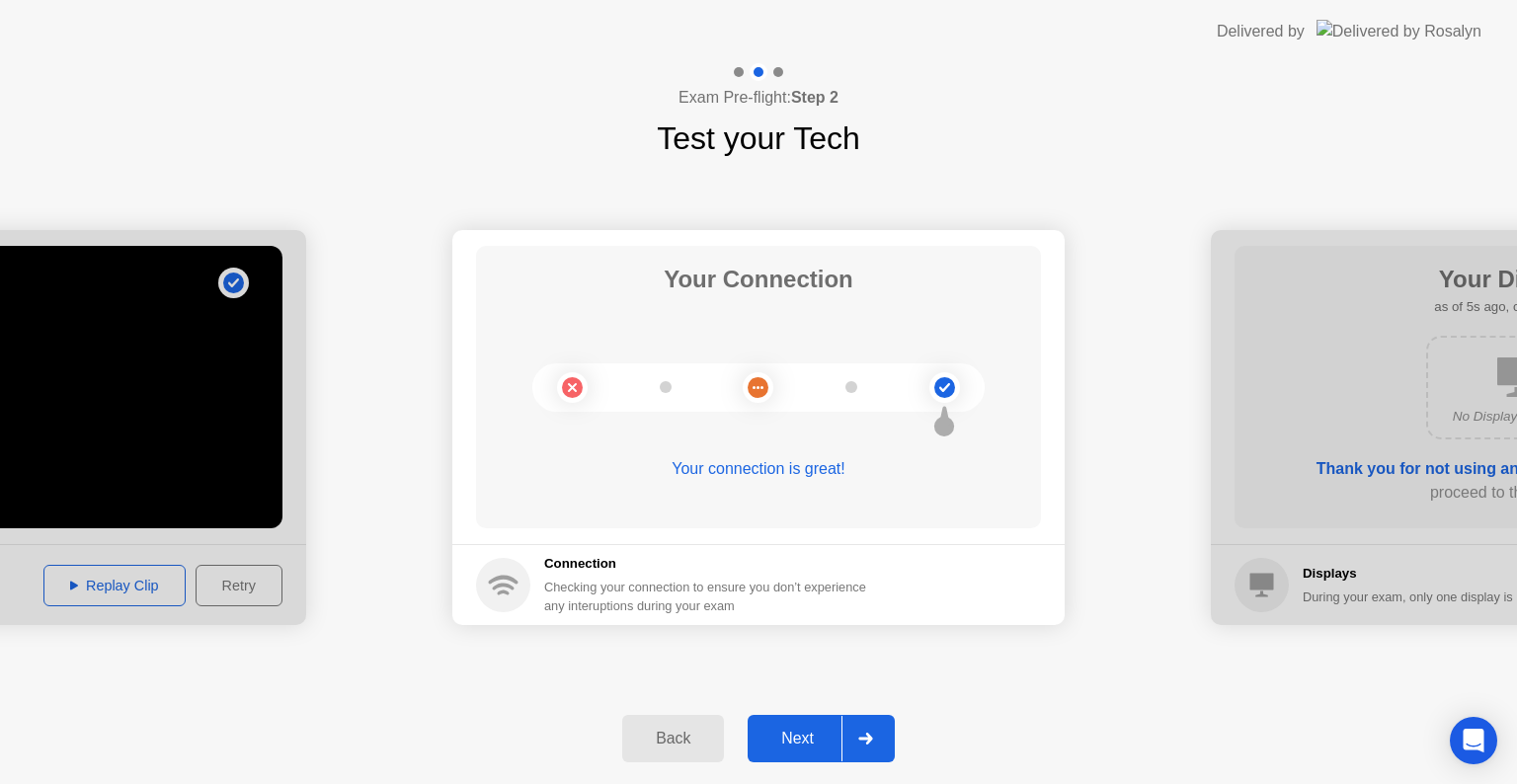 click on "Next" 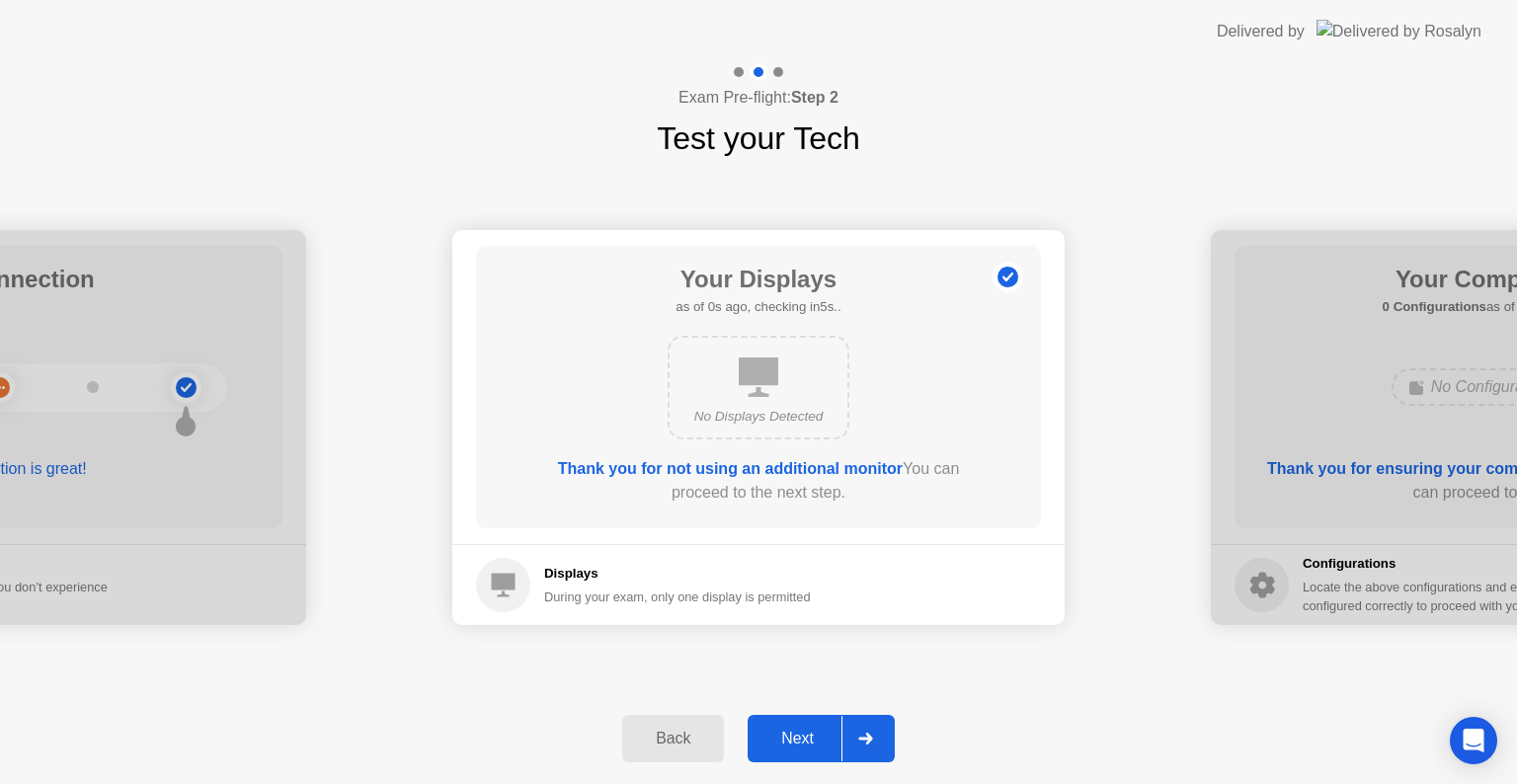 click on "Next" 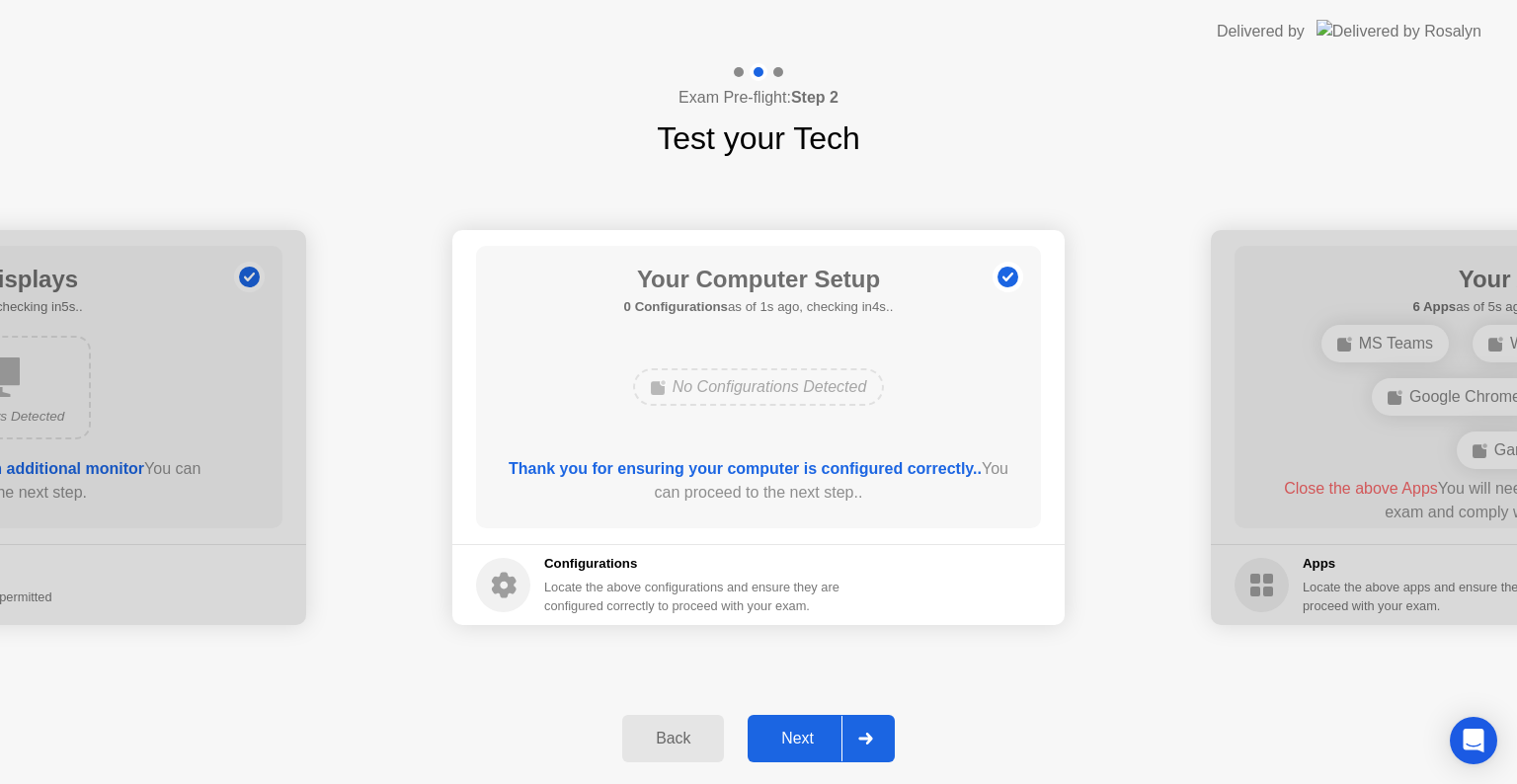 click on "Next" 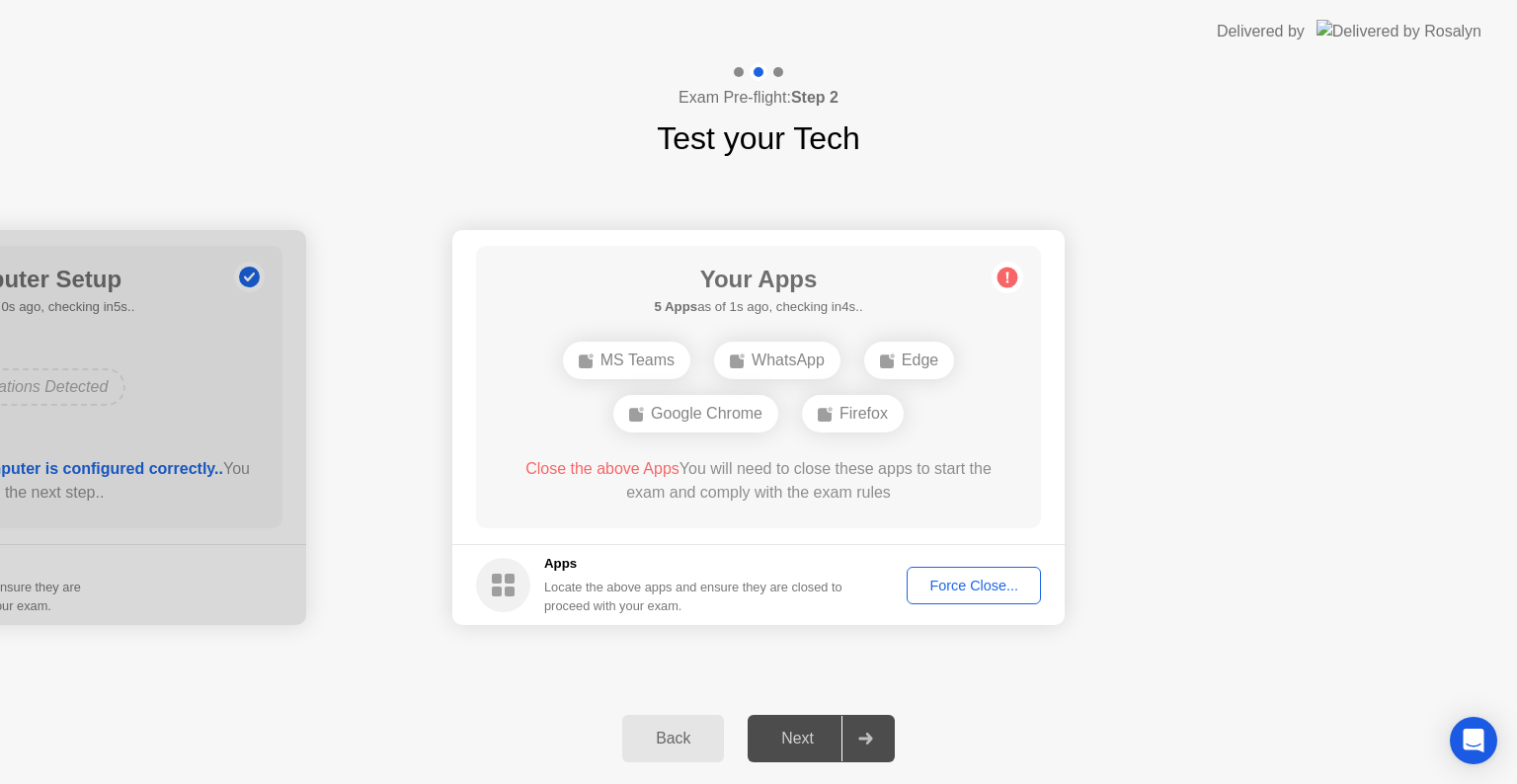click on "WhatsApp" 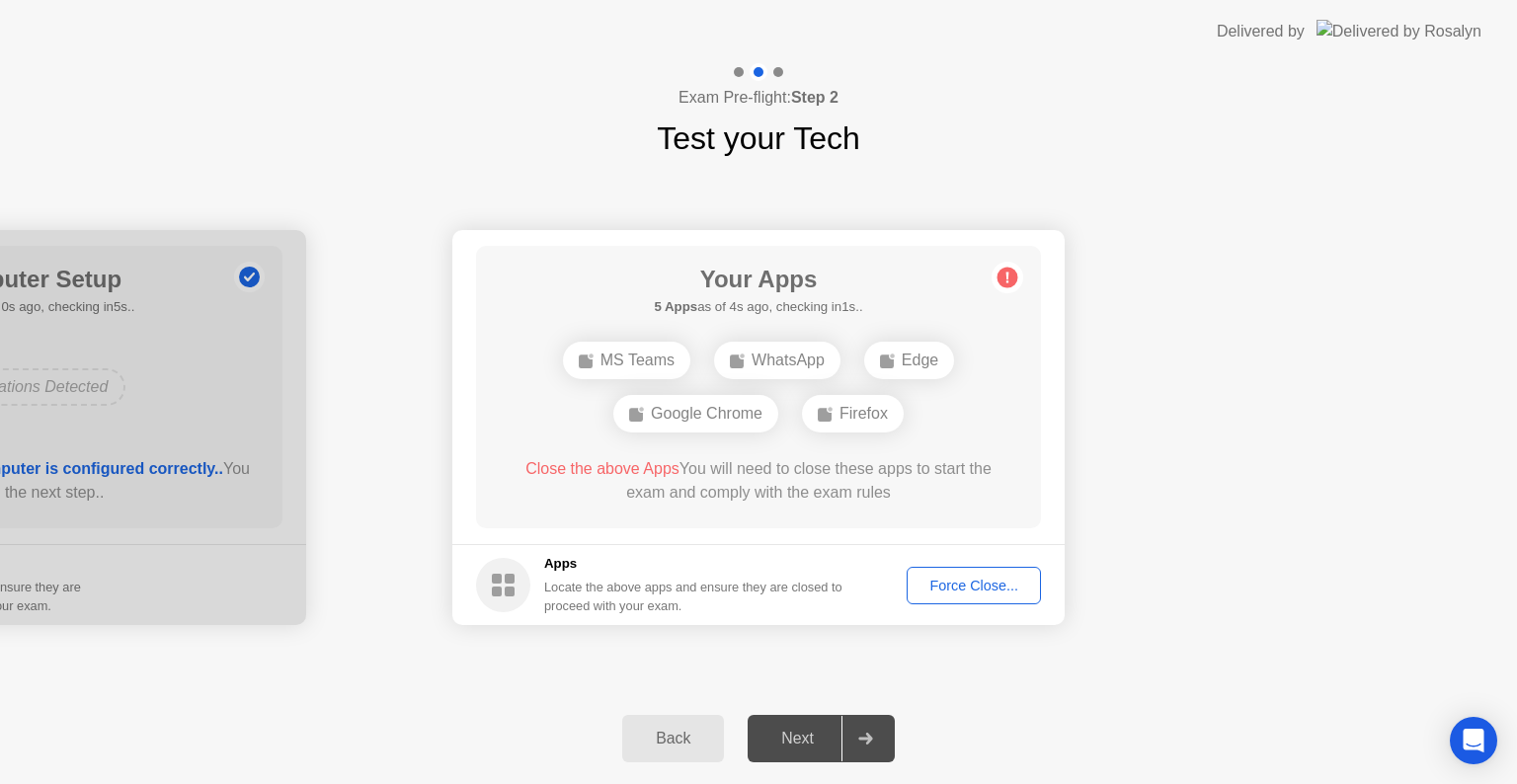 click on "Force Close..." 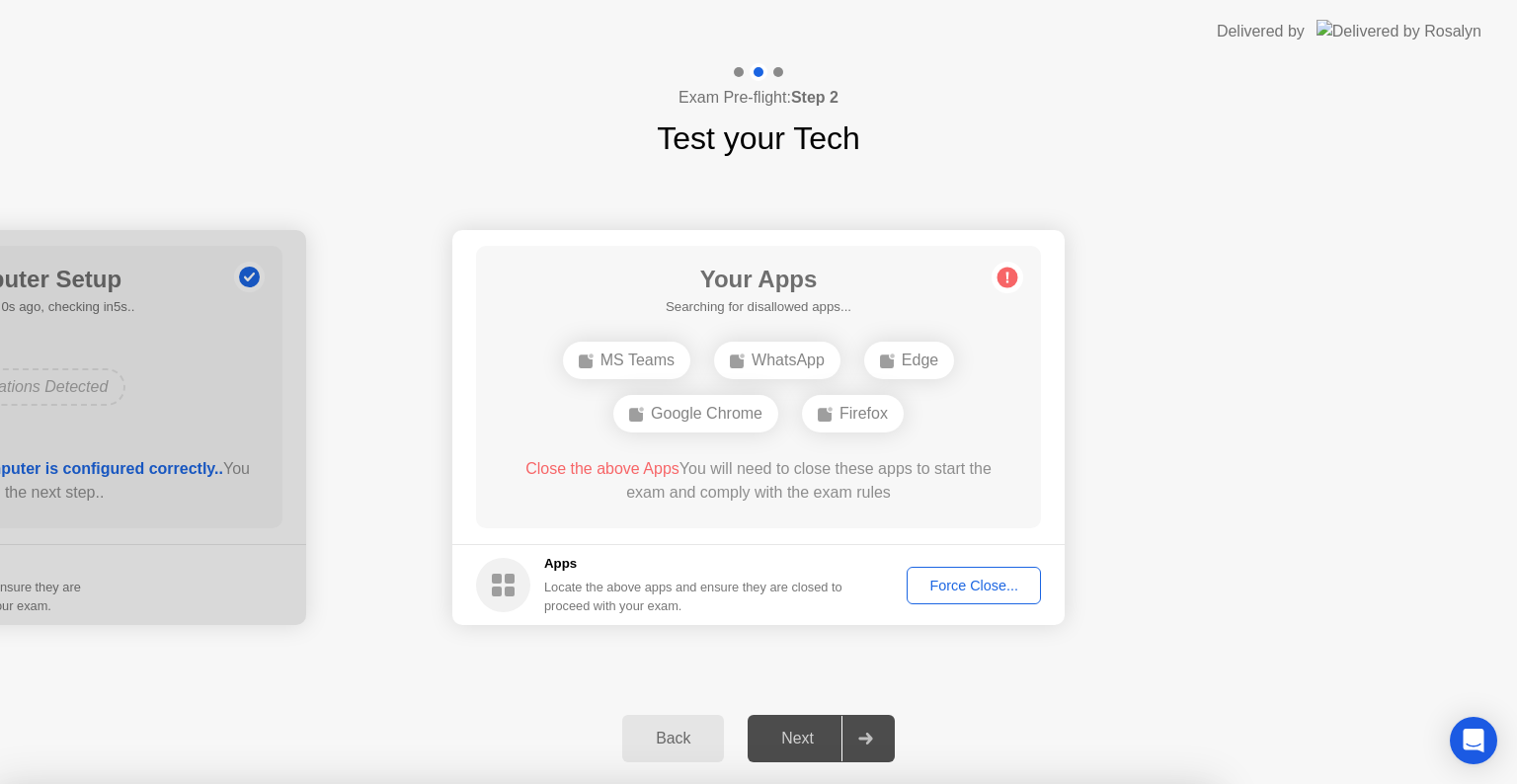 click on "Confirm" at bounding box center [673, 1110] 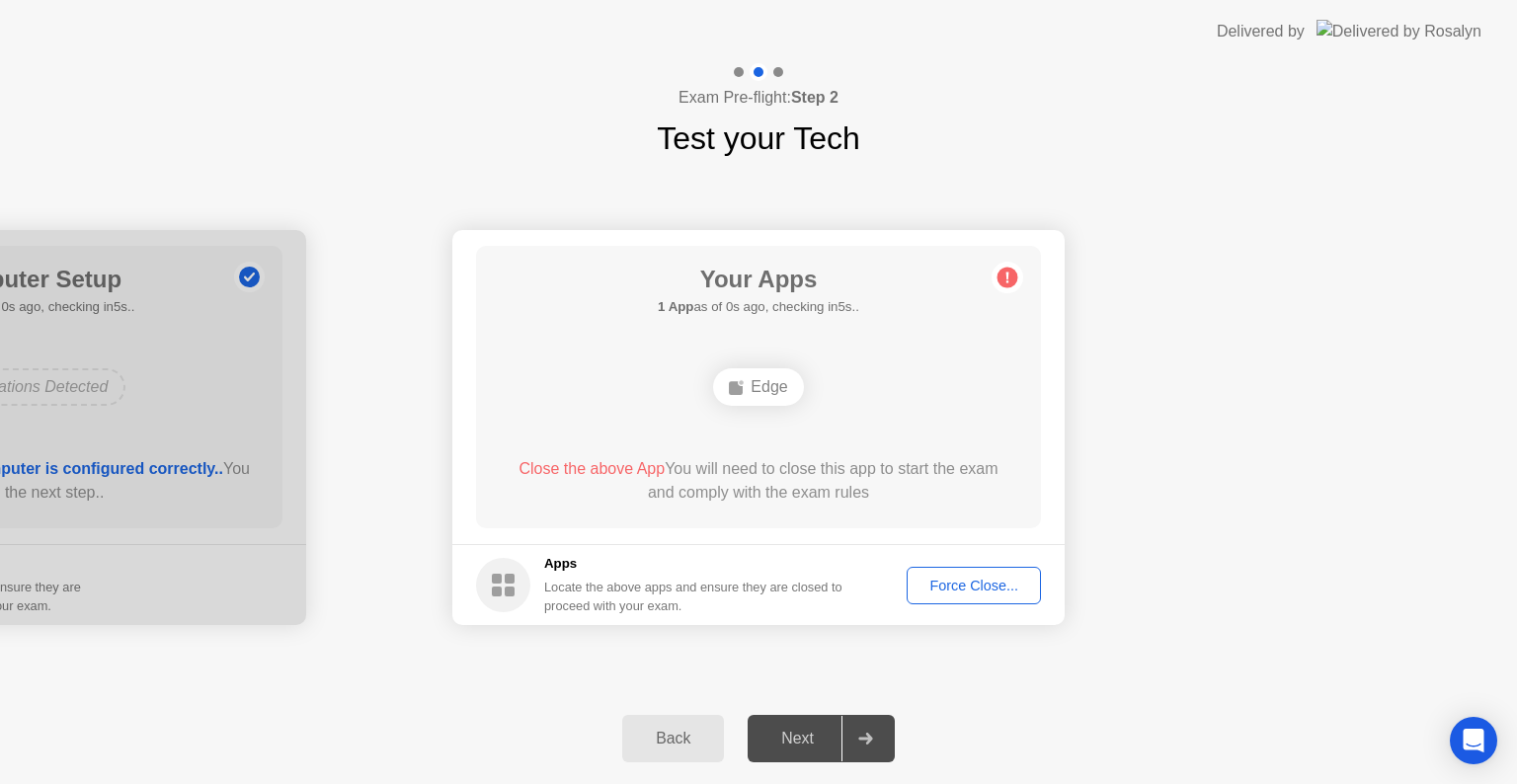 click on "Your Apps 1 App  as of 0s ago, checking in5s..  Edge  Close the above App  You will need to close this app to start the exam and comply with the exam rules" 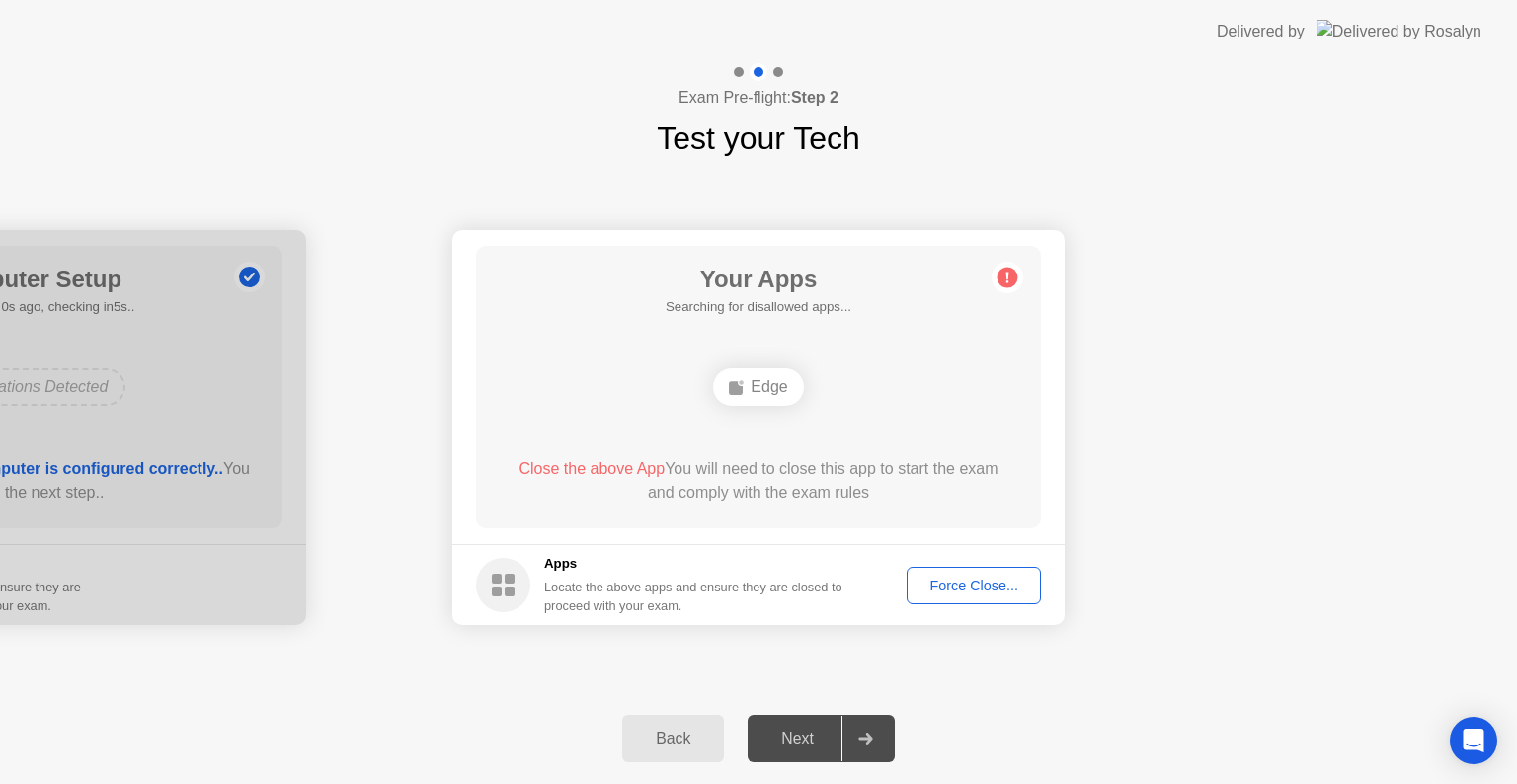 click on "Close the above App" 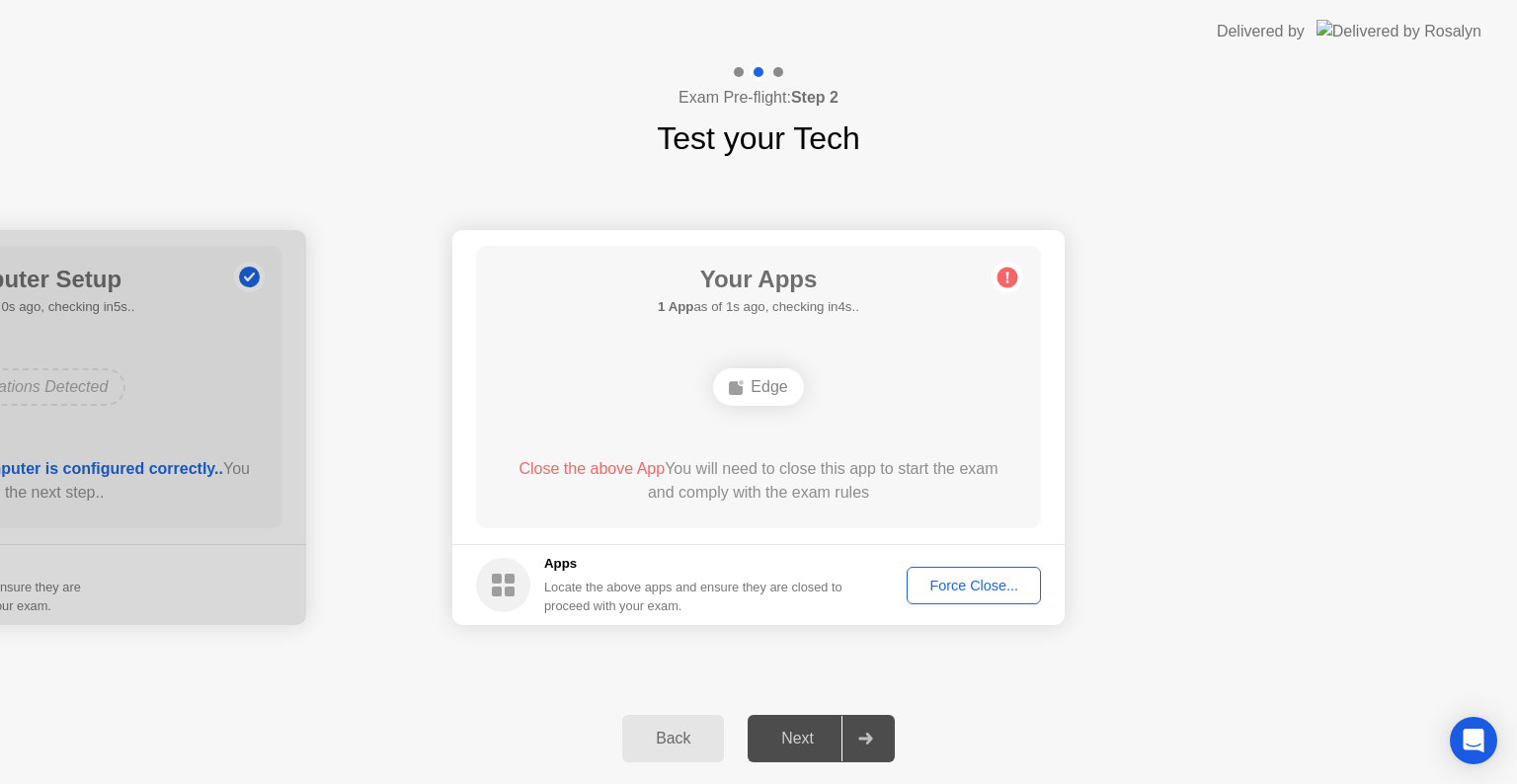 click on "Force Close..." 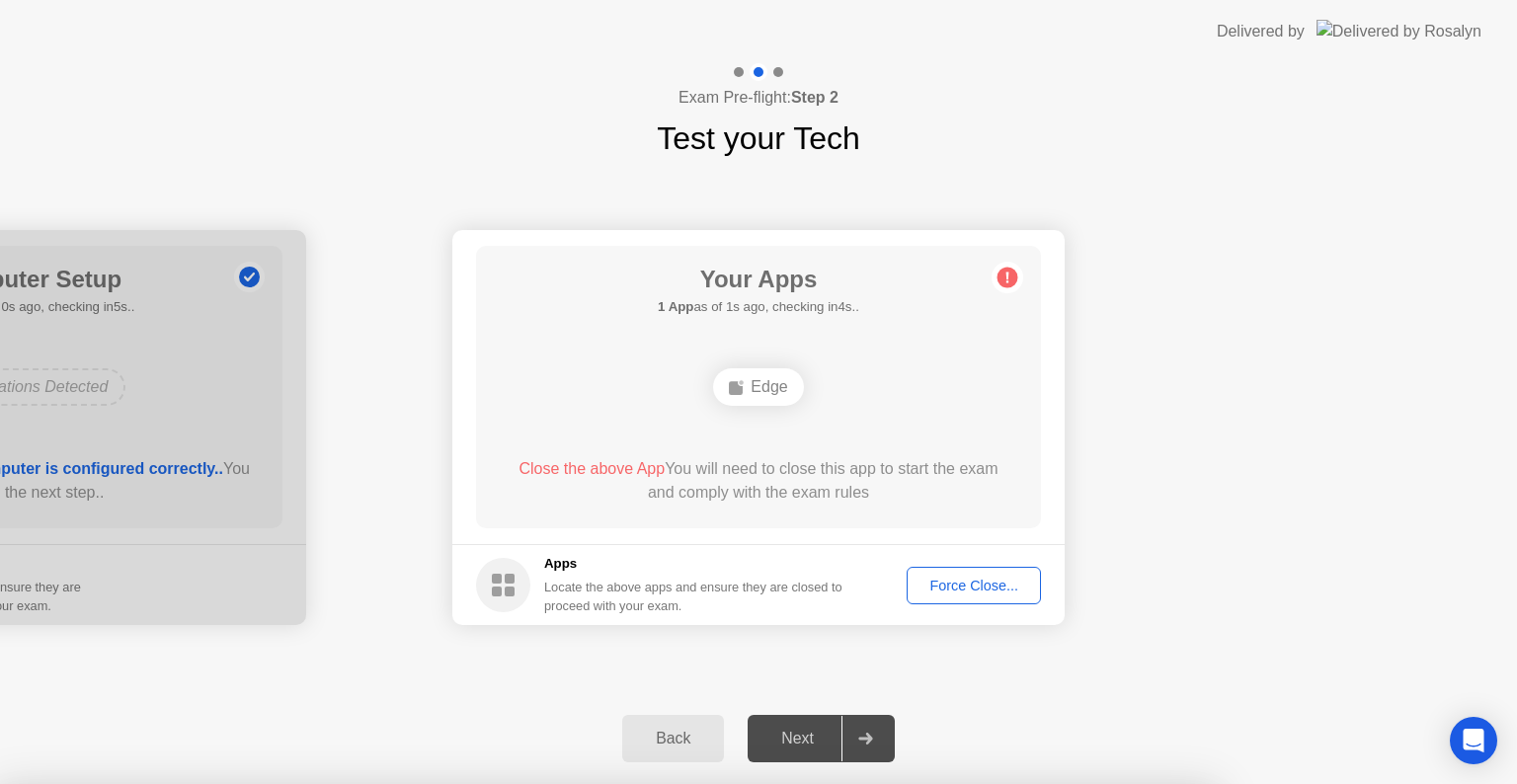 click on "Confirm" at bounding box center (673, 1057) 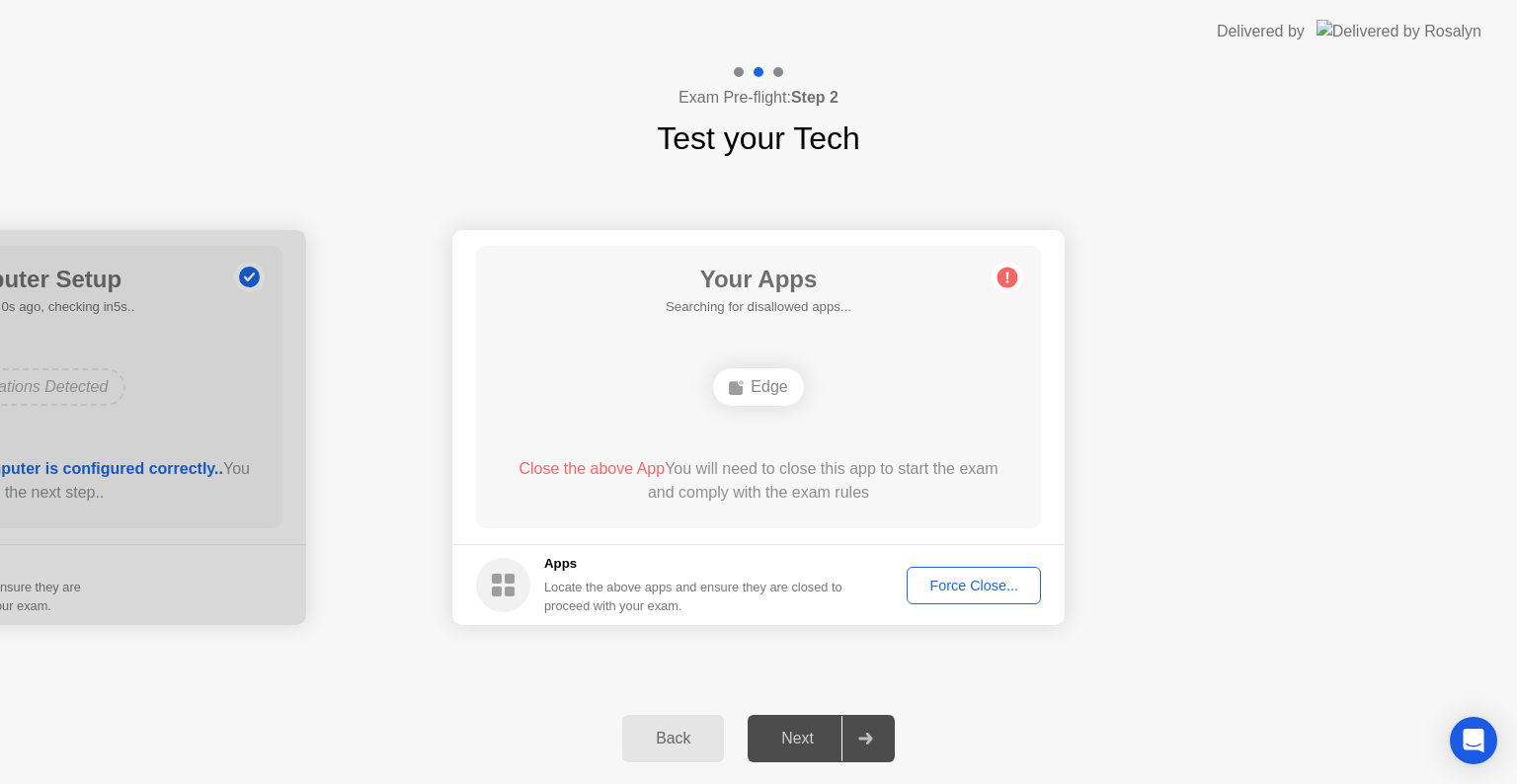 click on "Force Close..." 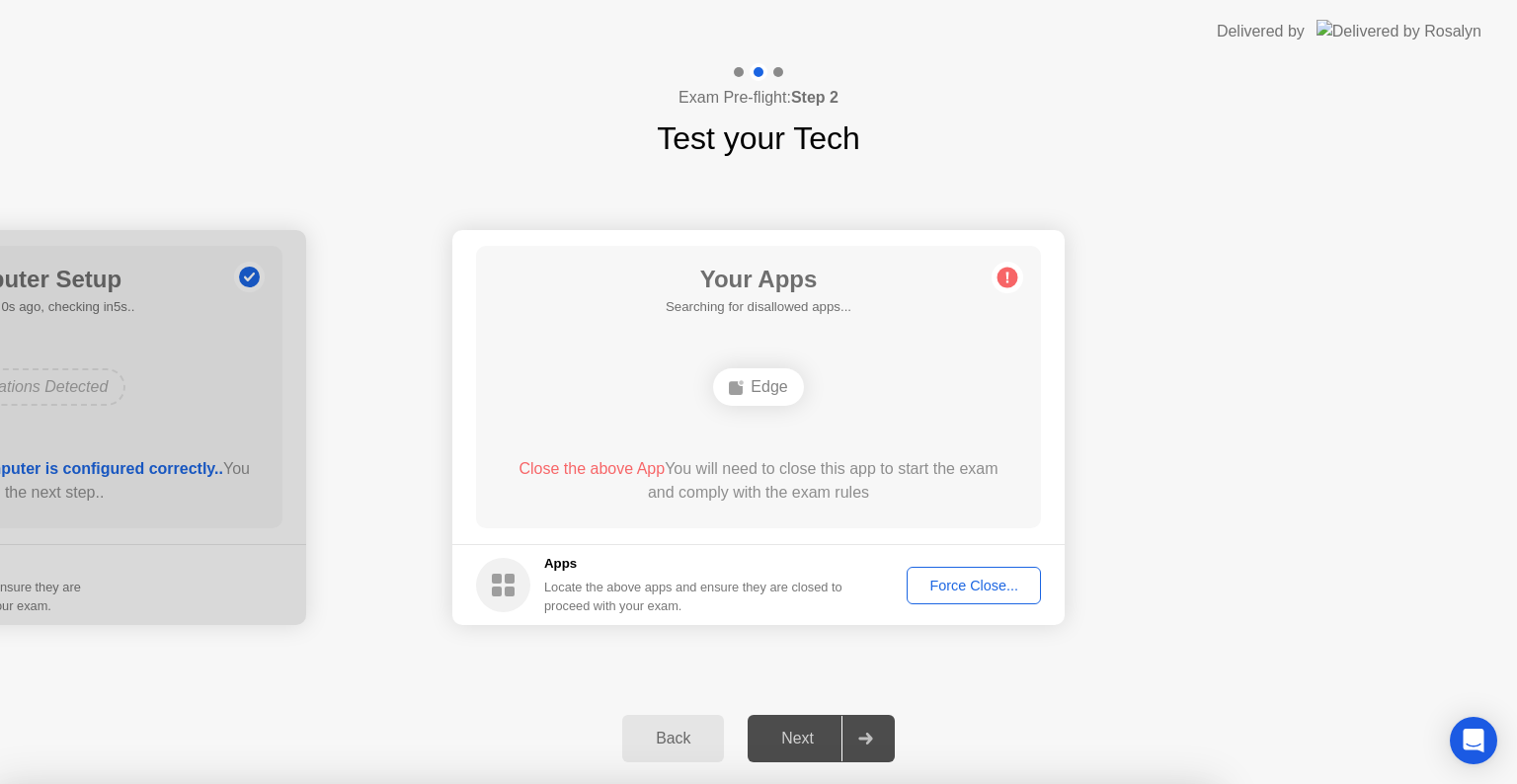 click on "Confirm" at bounding box center (673, 1057) 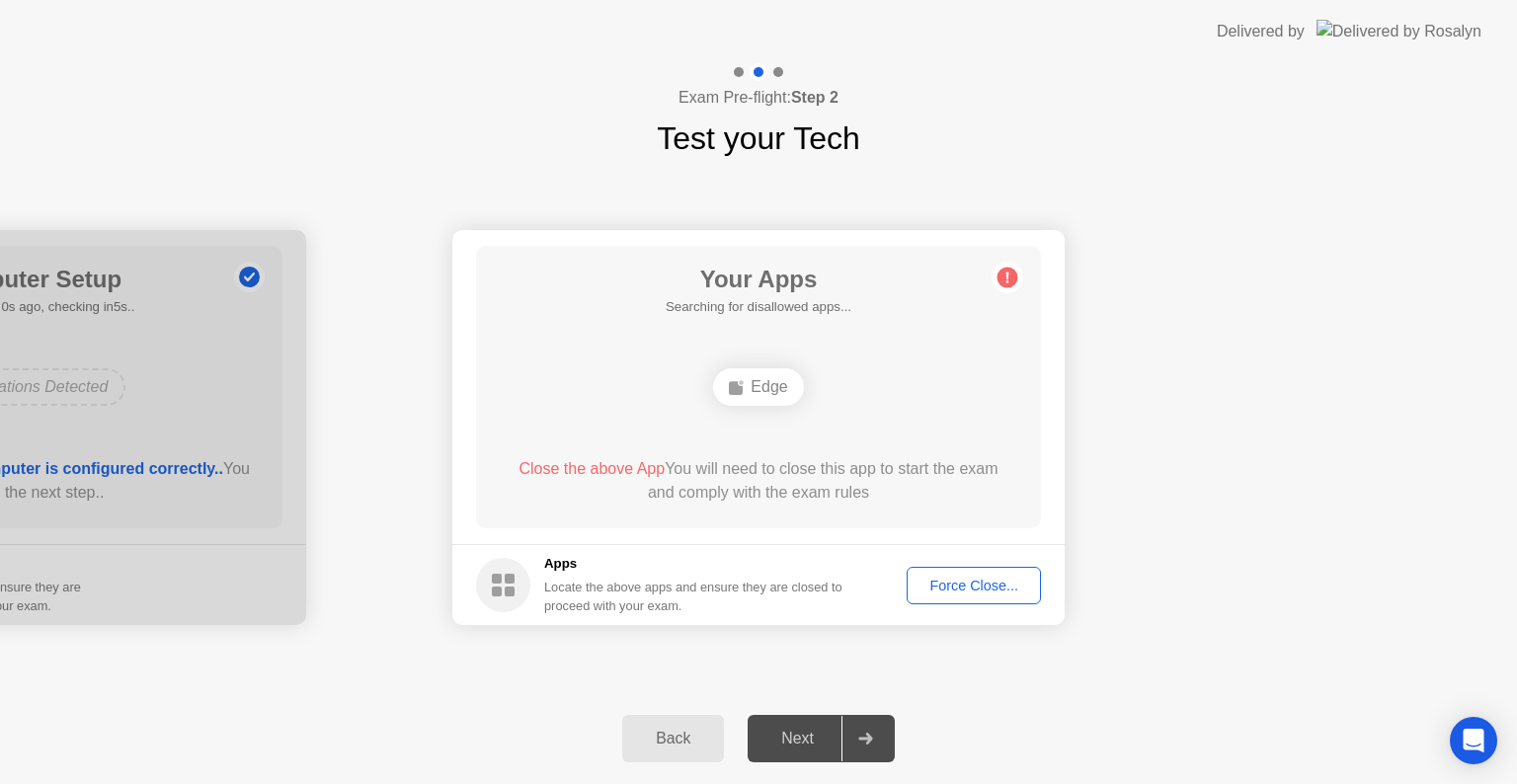 click on "Force Close..." 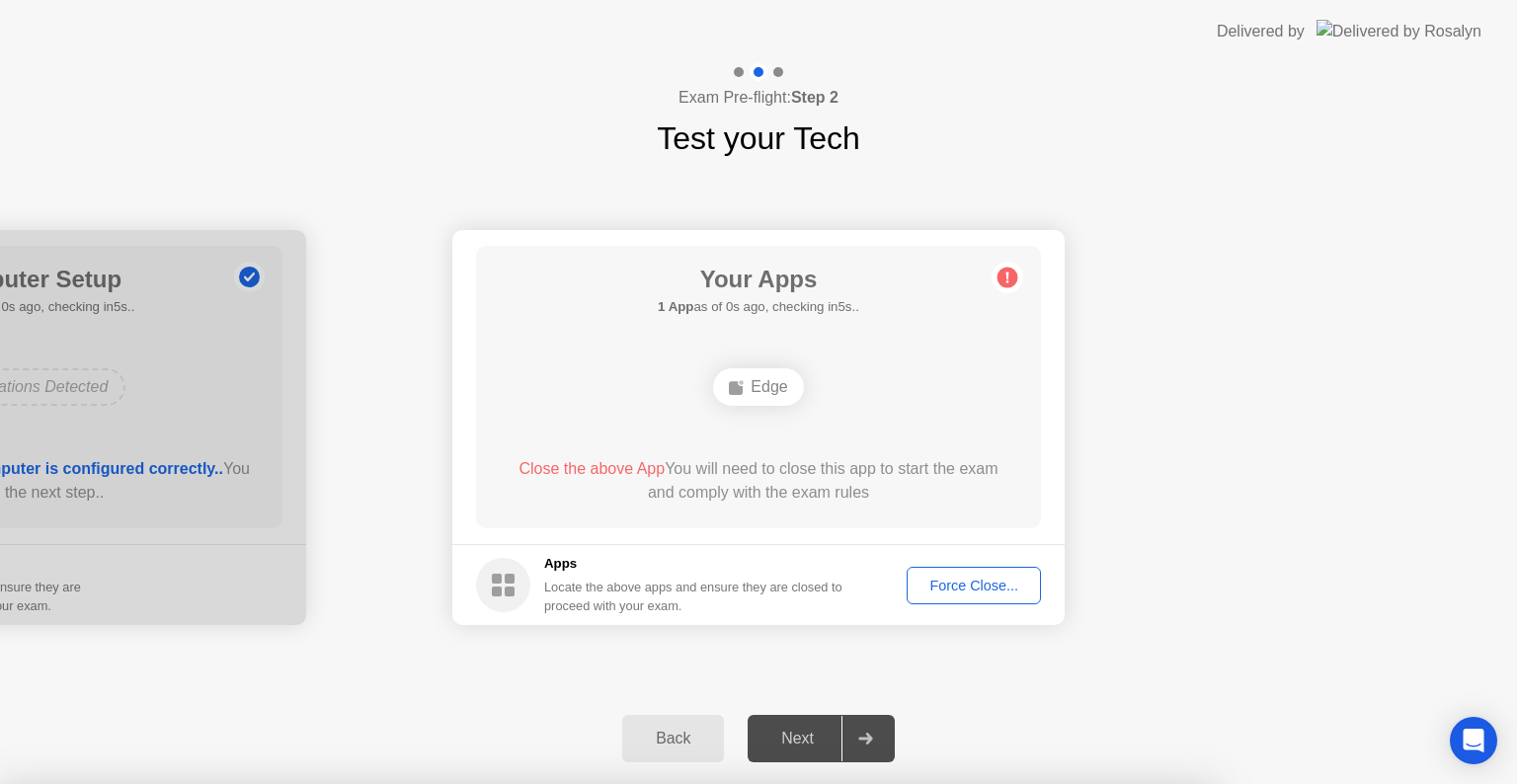 click on "Cancel" at bounding box center (537, 1057) 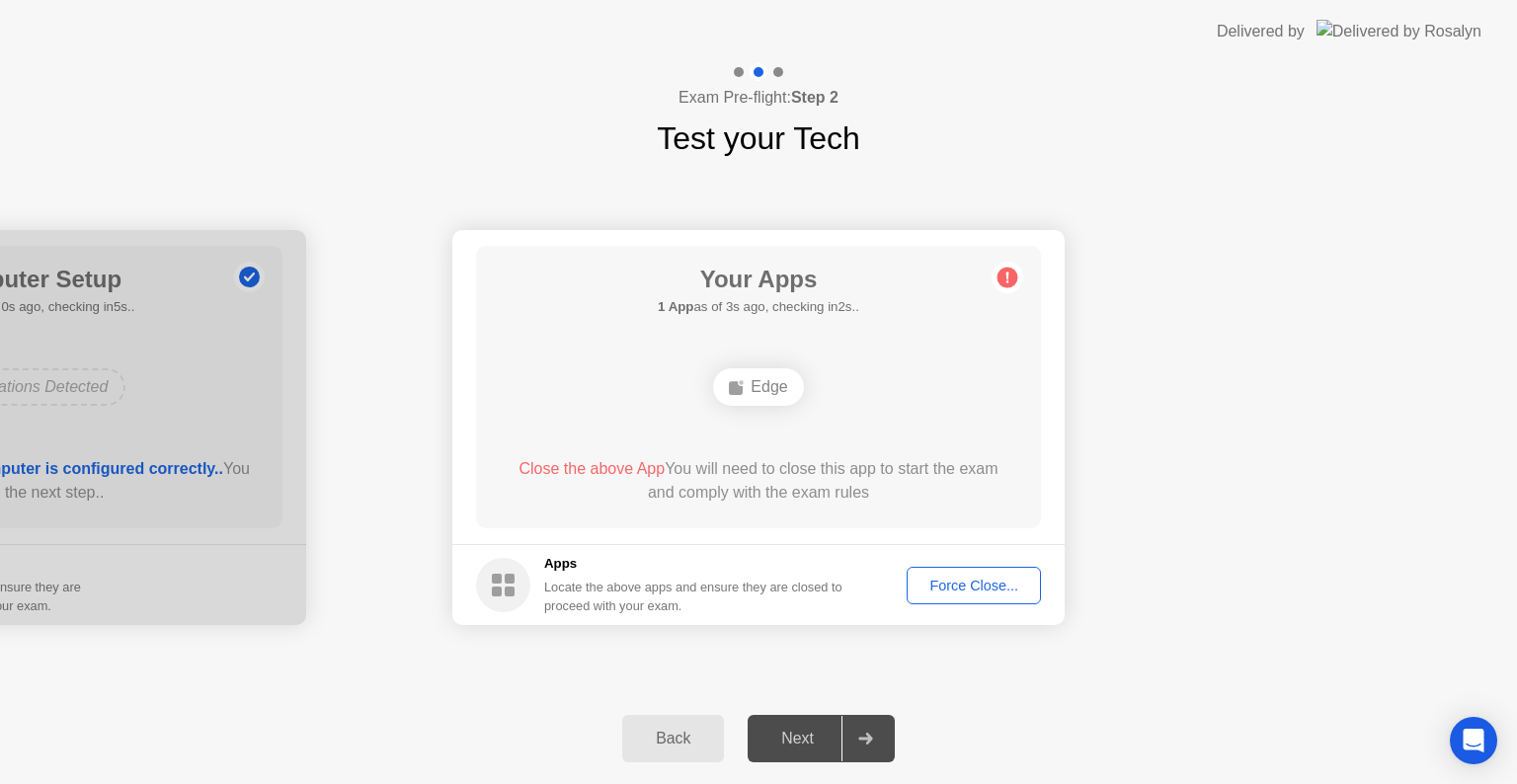click 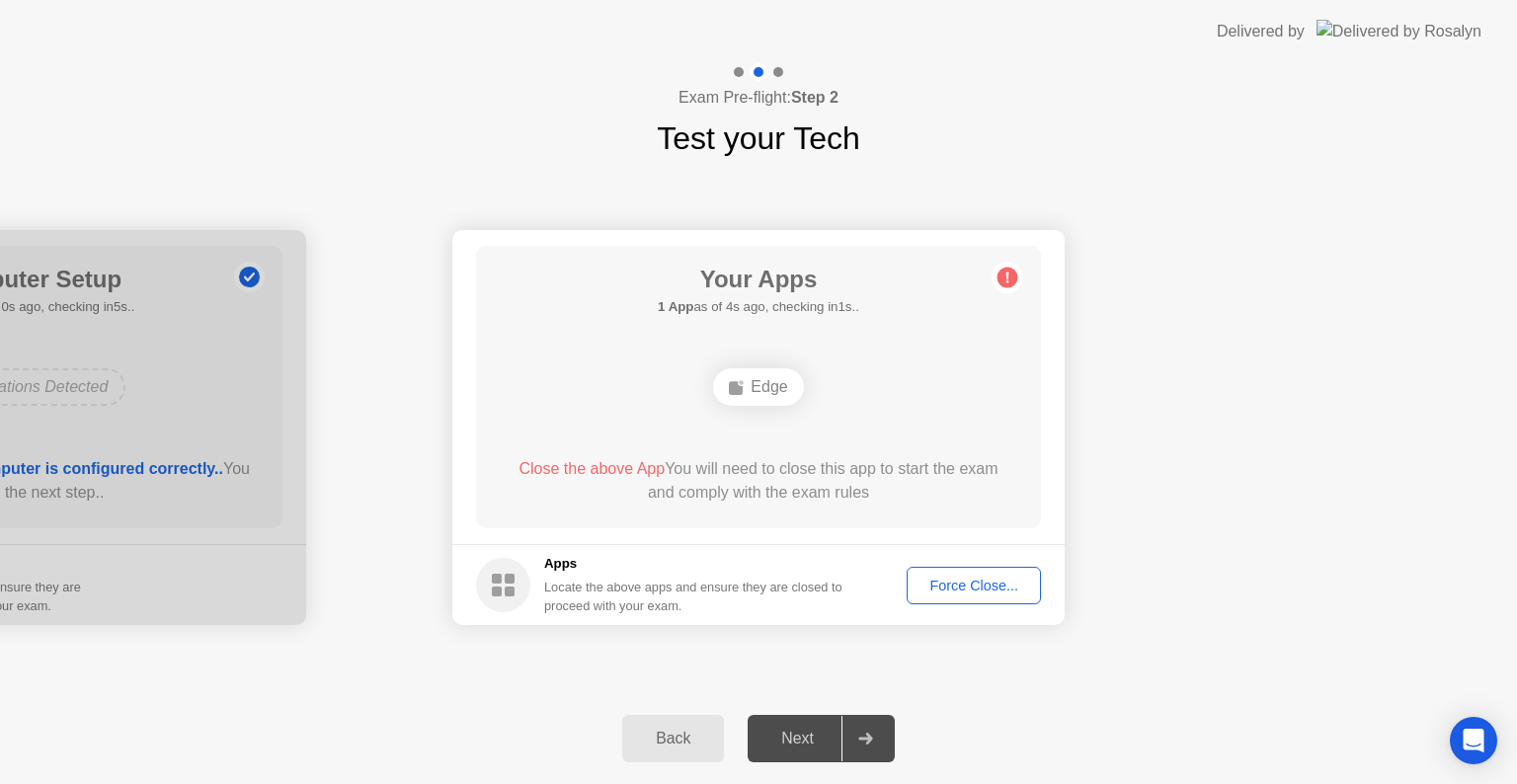 click 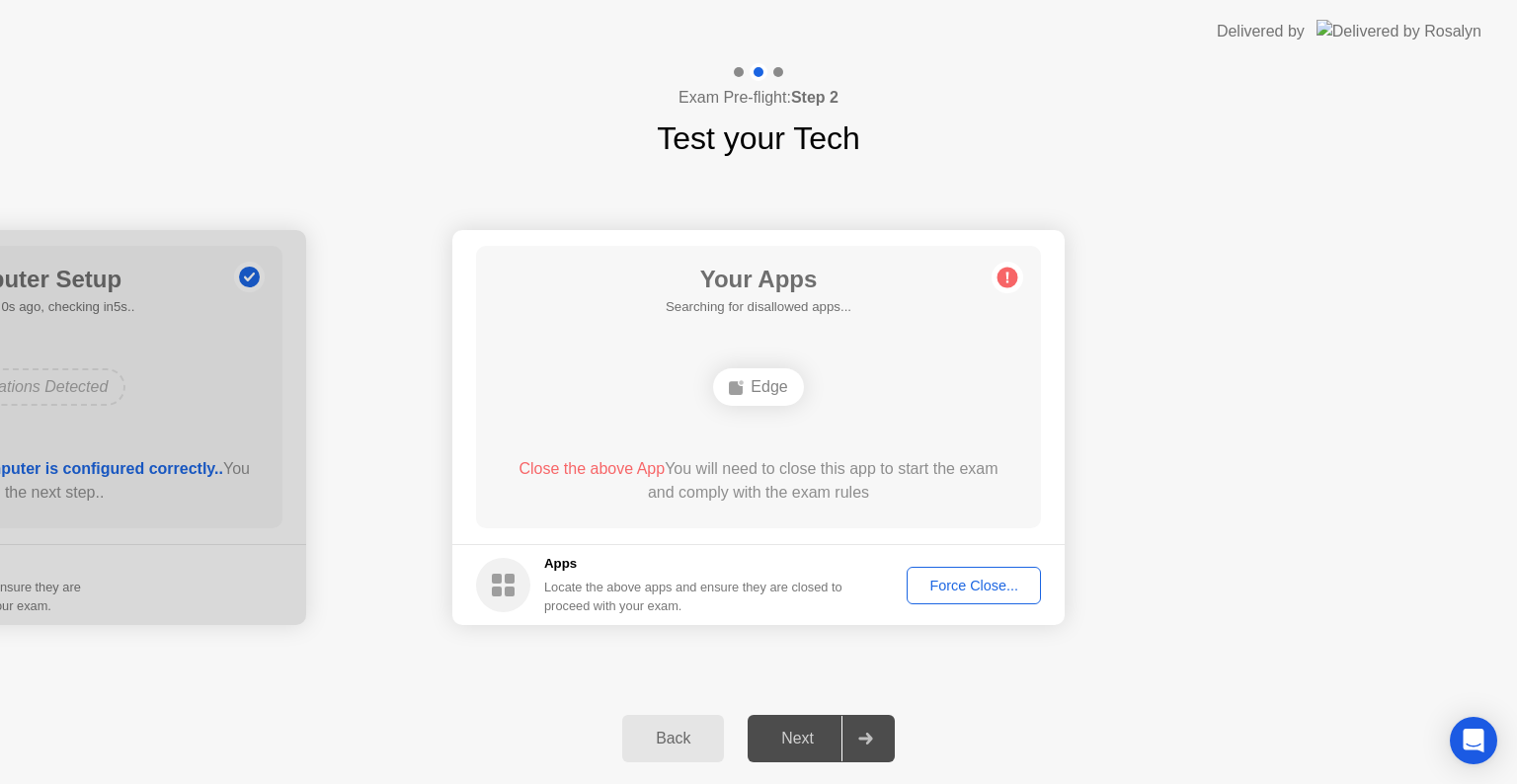 click on "Back Next" 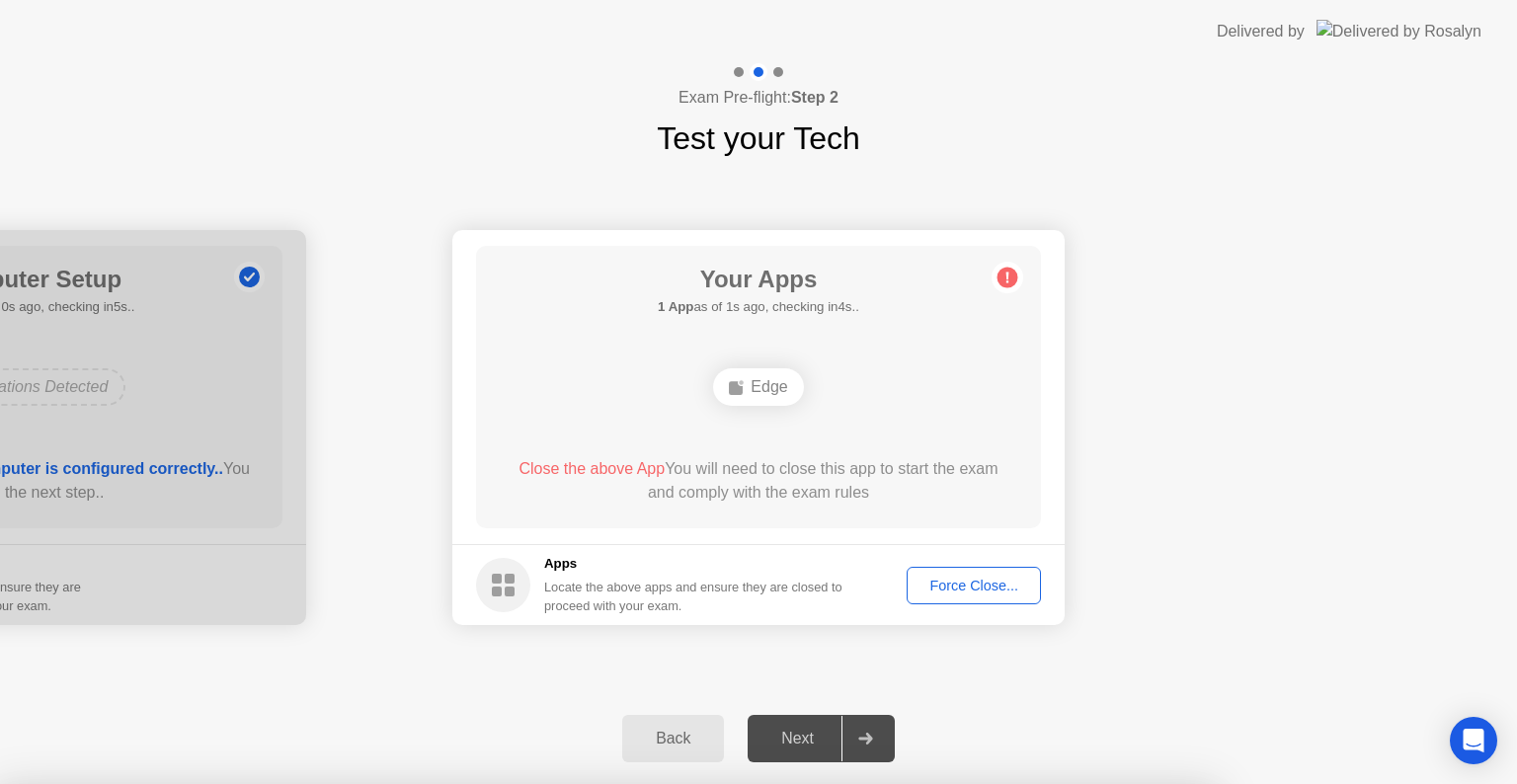 click on "Learn more about closing apps" at bounding box center (606, 935) 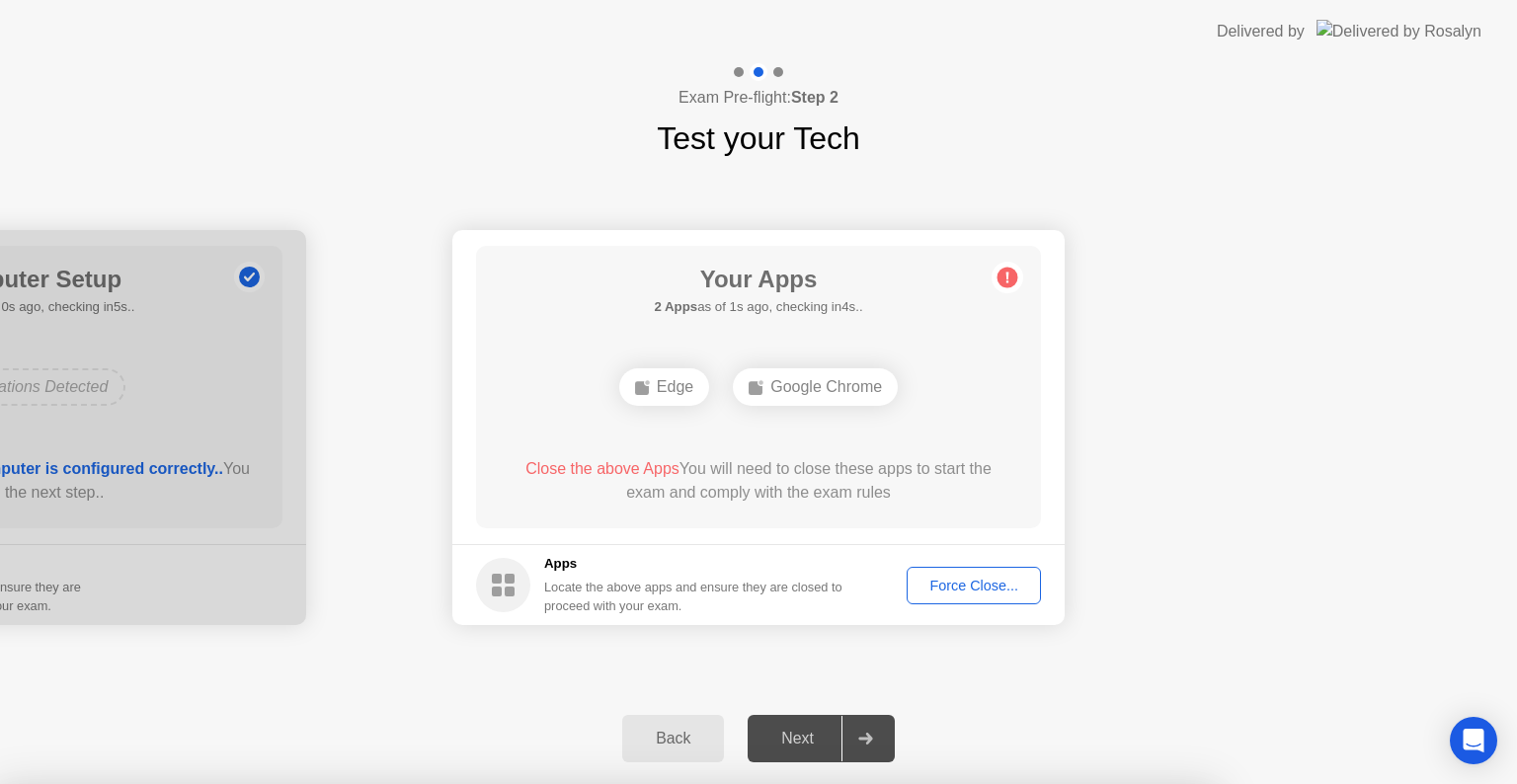 click on "Cancel" at bounding box center (537, 1057) 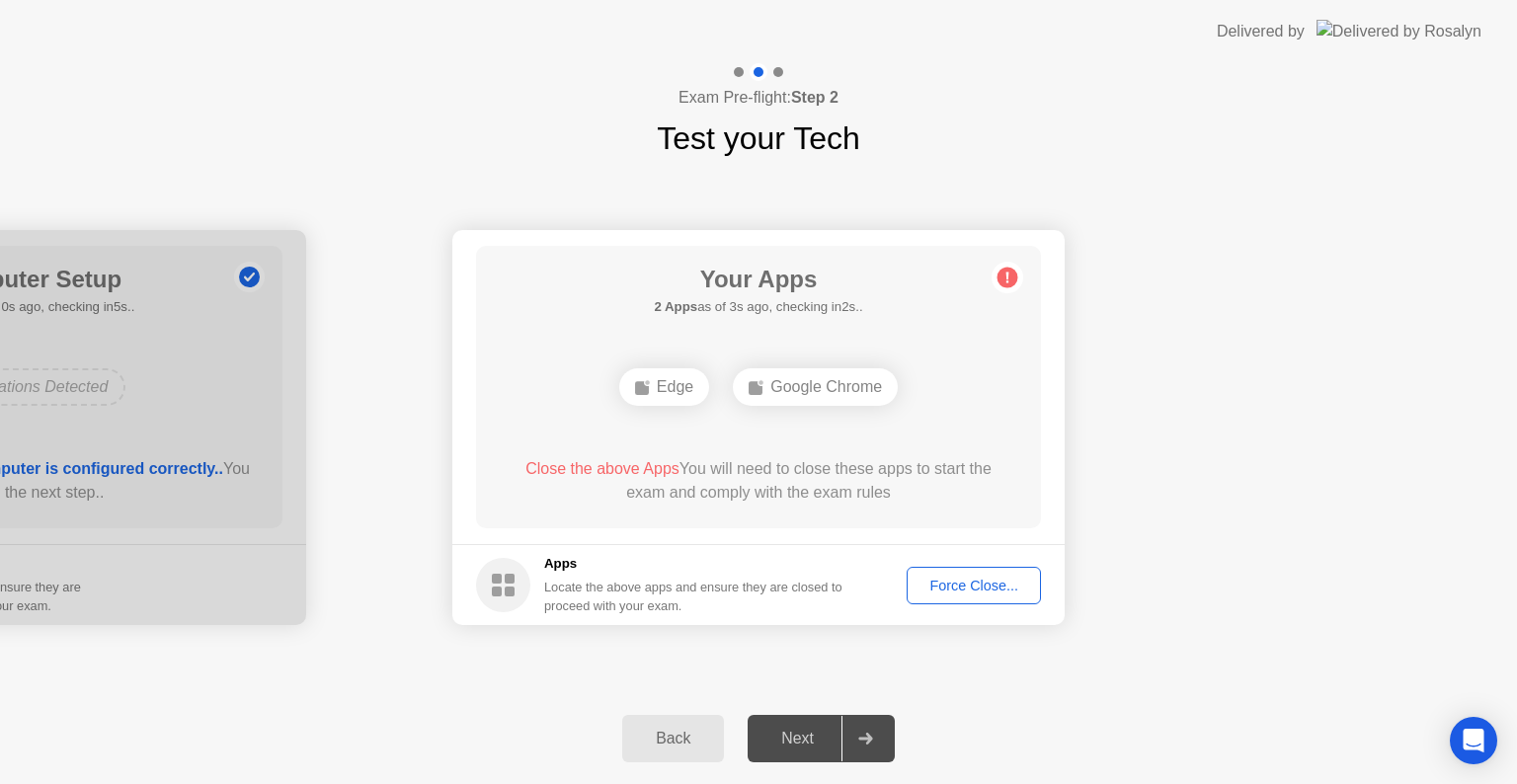 click on "Force Close..." 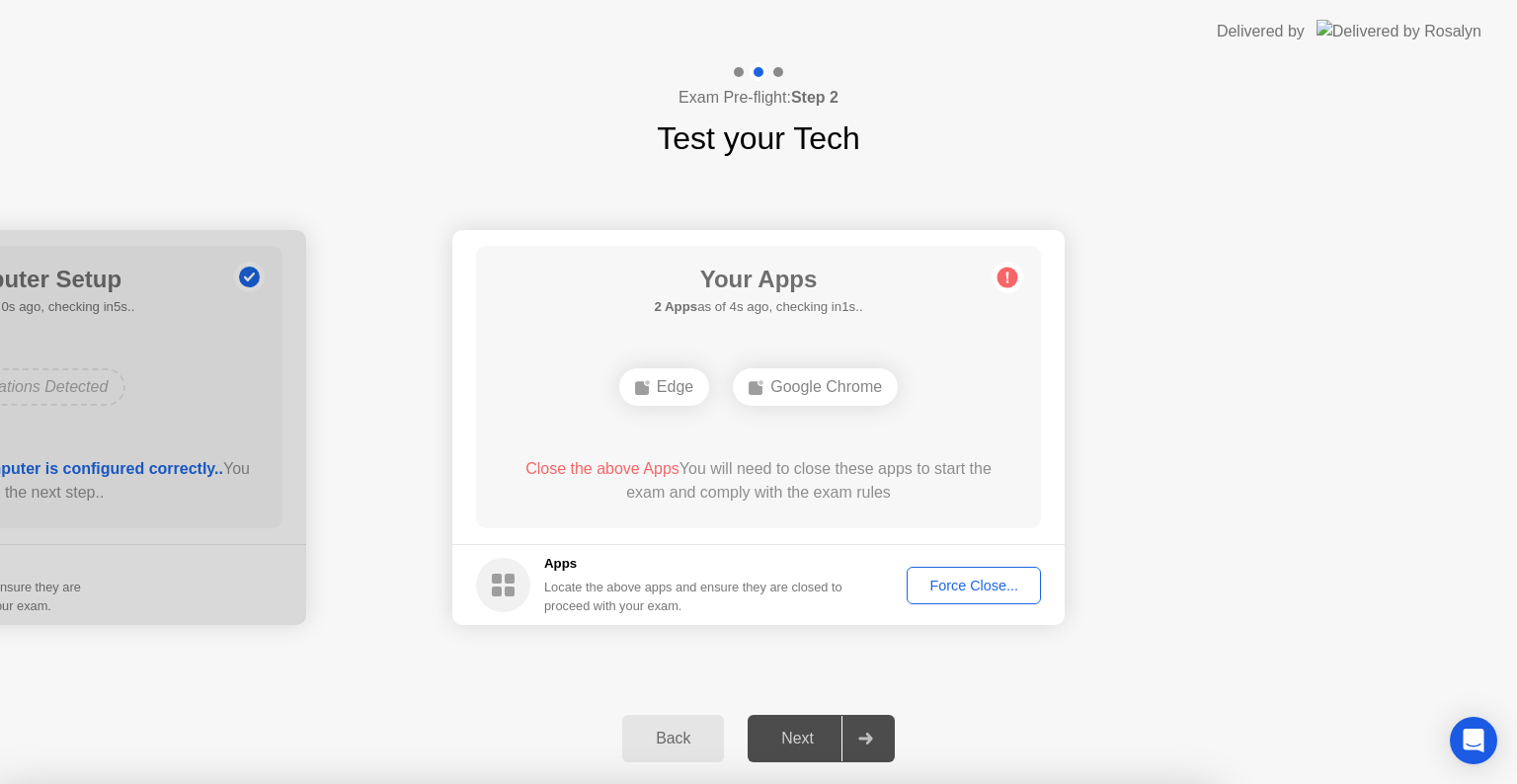 click on "Confirm" at bounding box center [673, 1057] 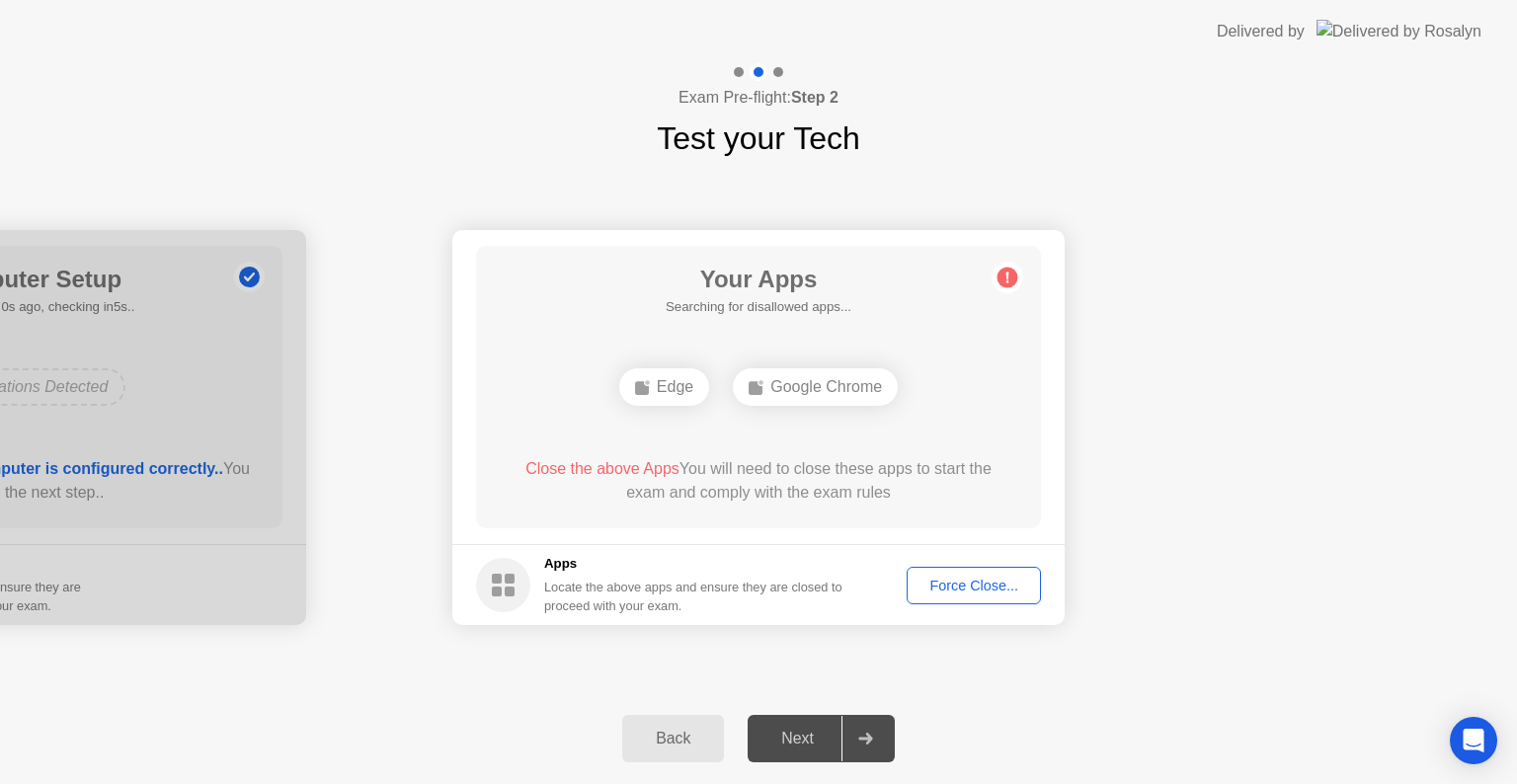 click on "Force Close..." 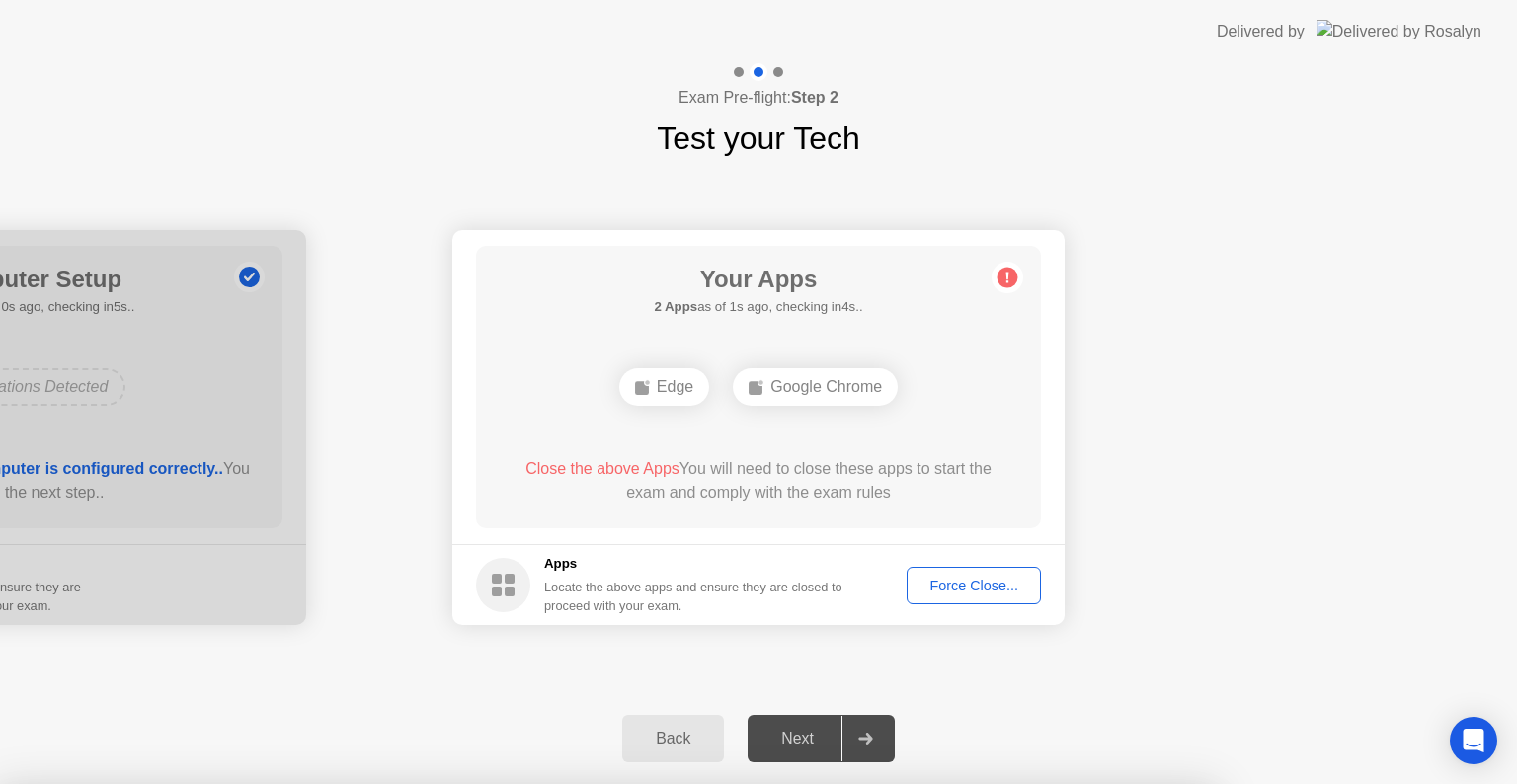 click on "Cancel" at bounding box center (537, 1057) 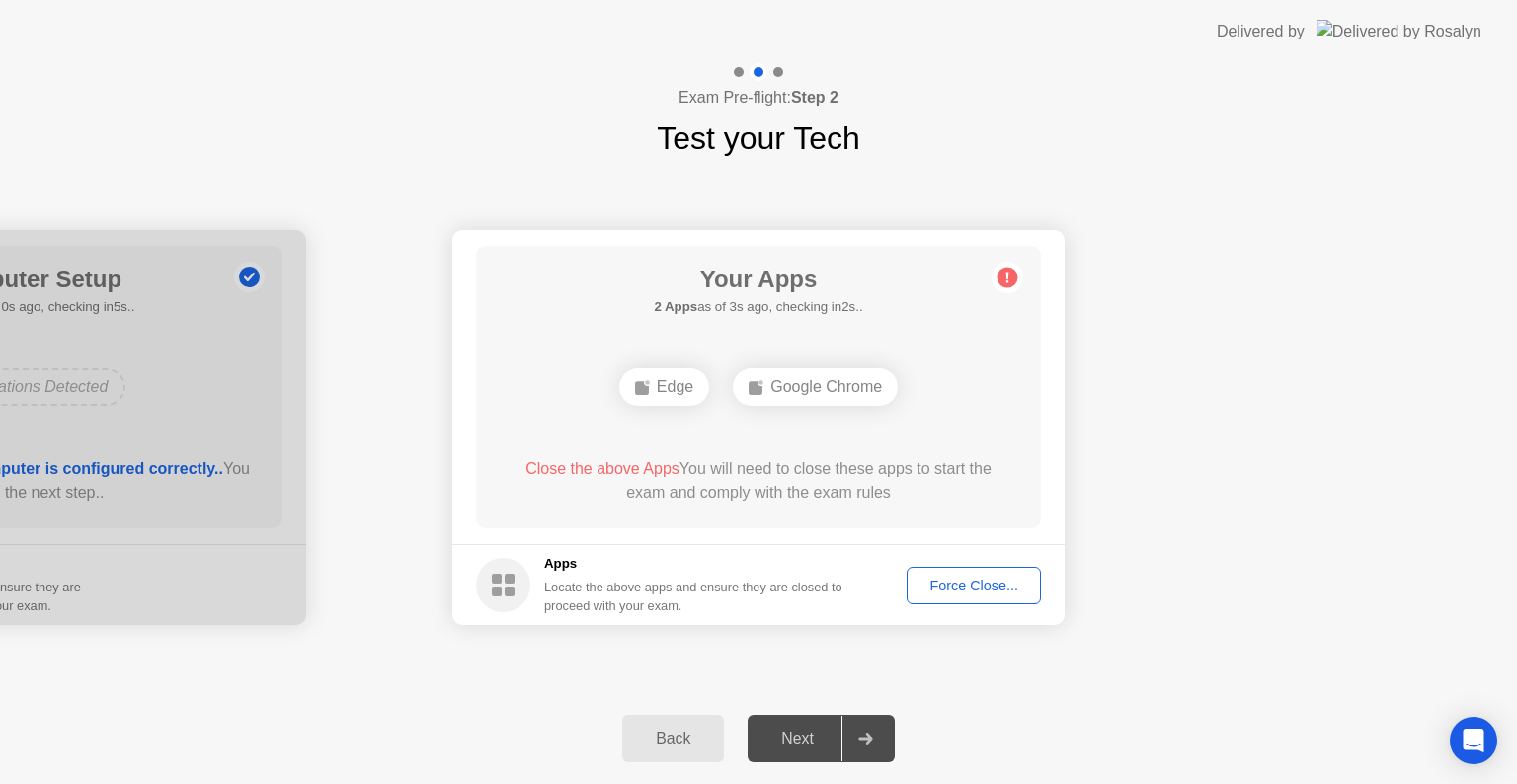 click on "Force Close..." 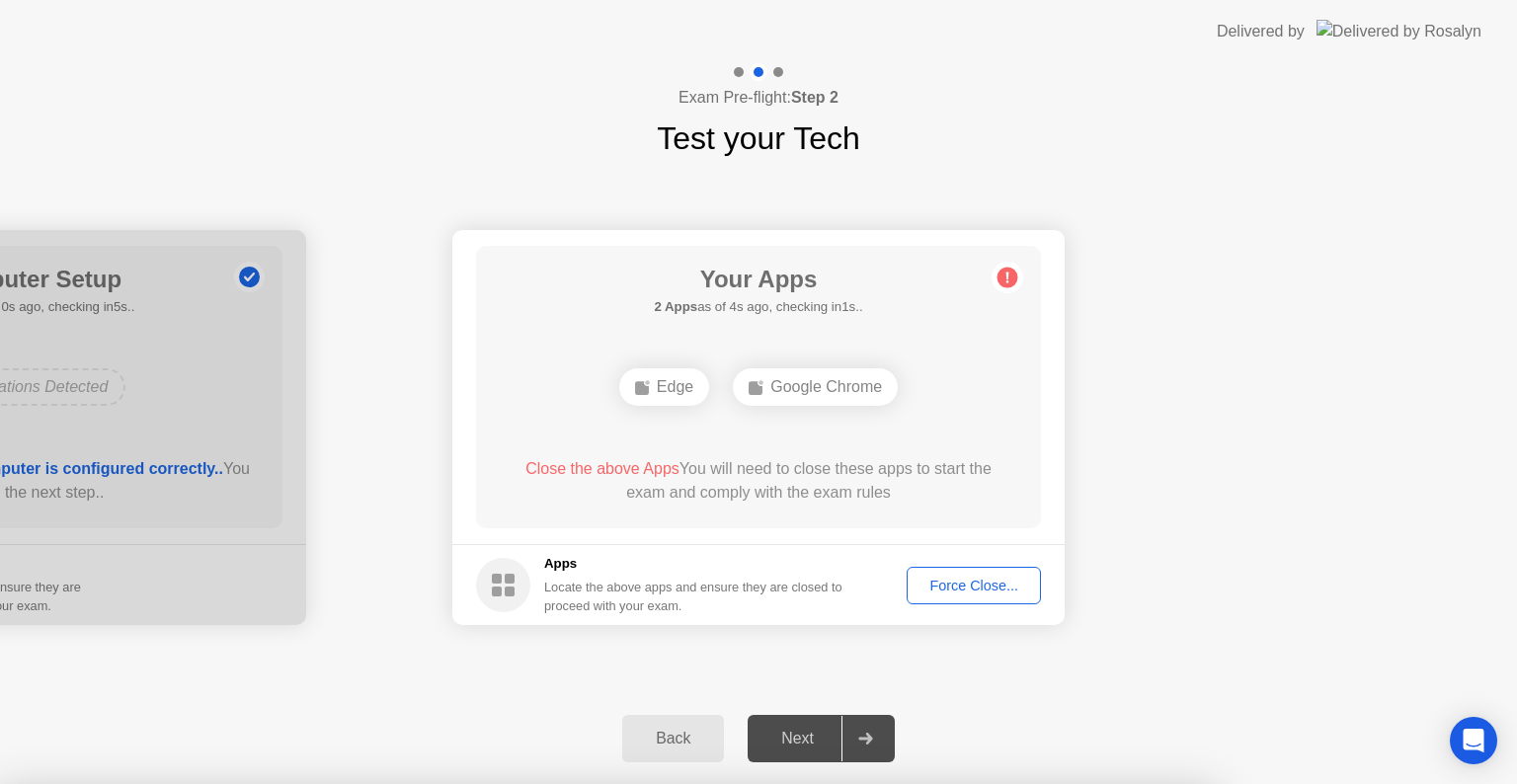 click on "Confirm" at bounding box center (673, 1057) 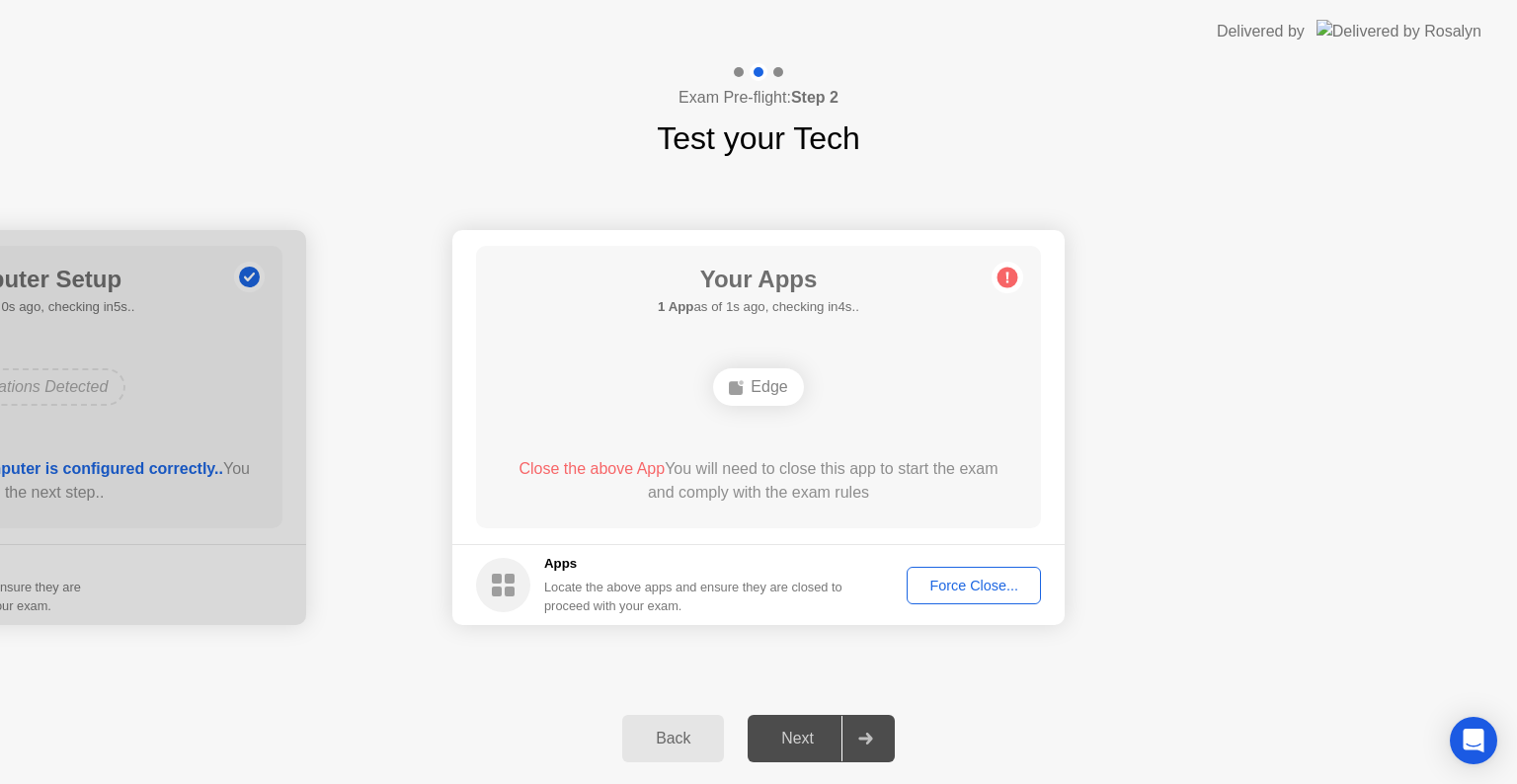 click on "Edge" 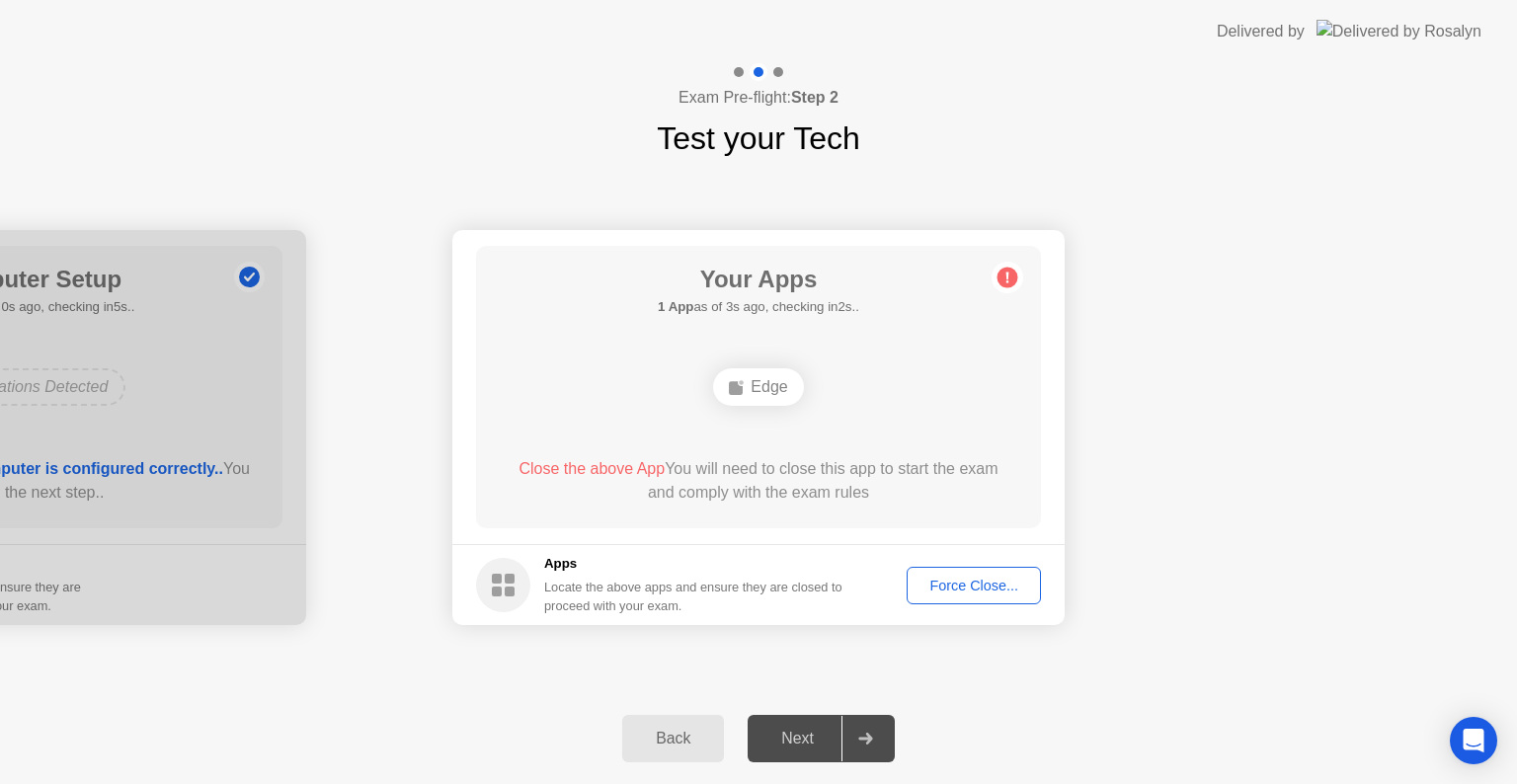 click 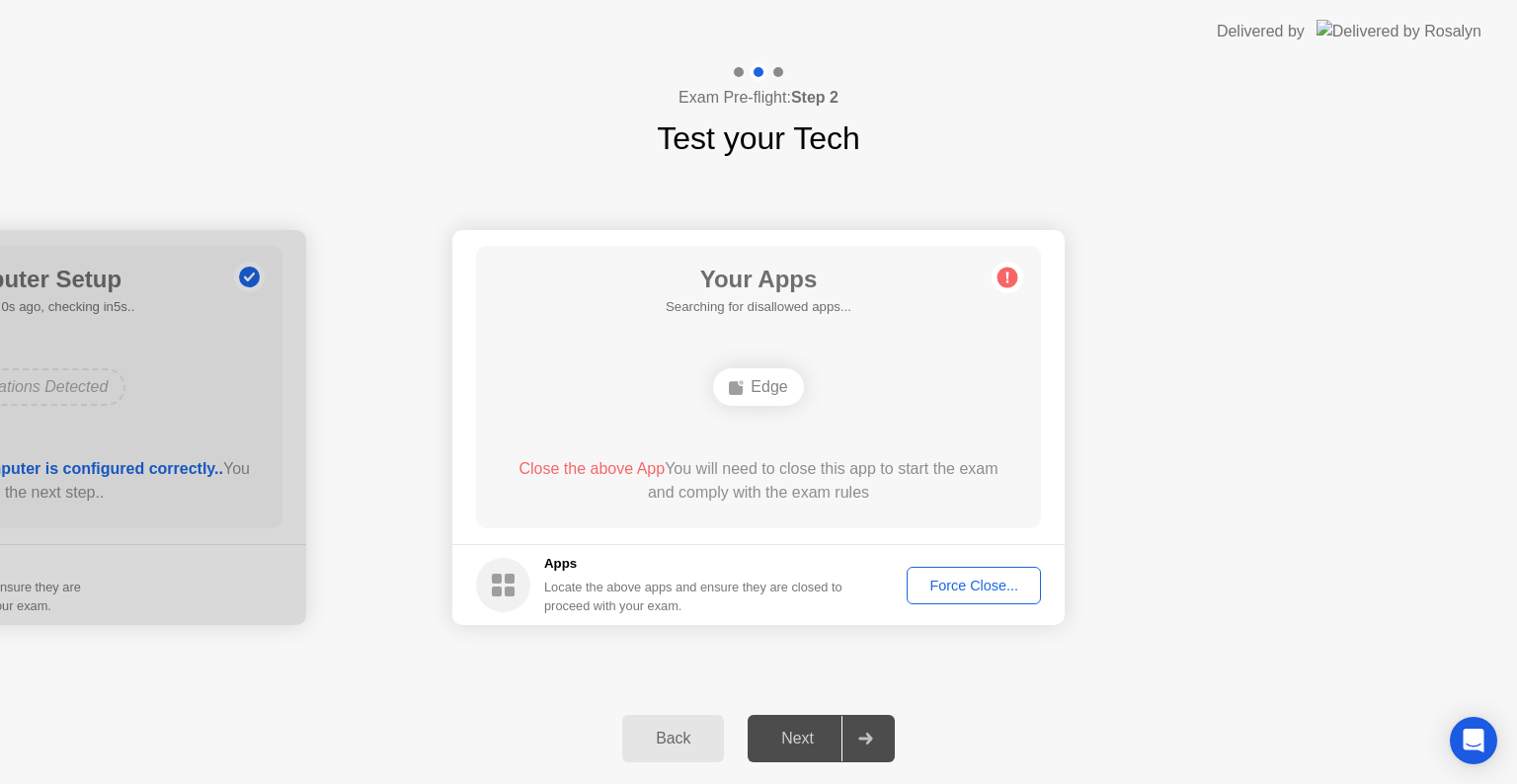 click on "Apps" 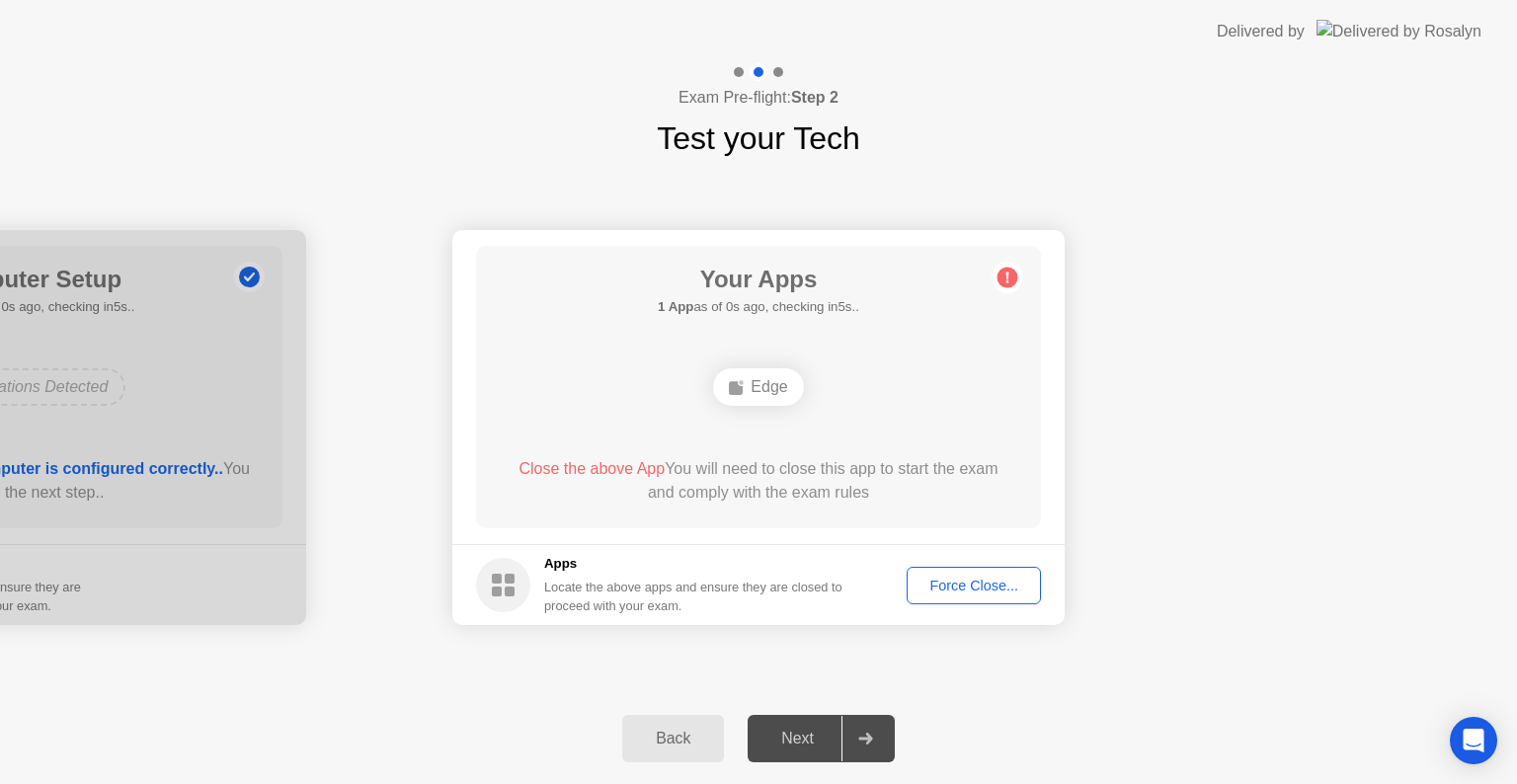 click on "Edge" 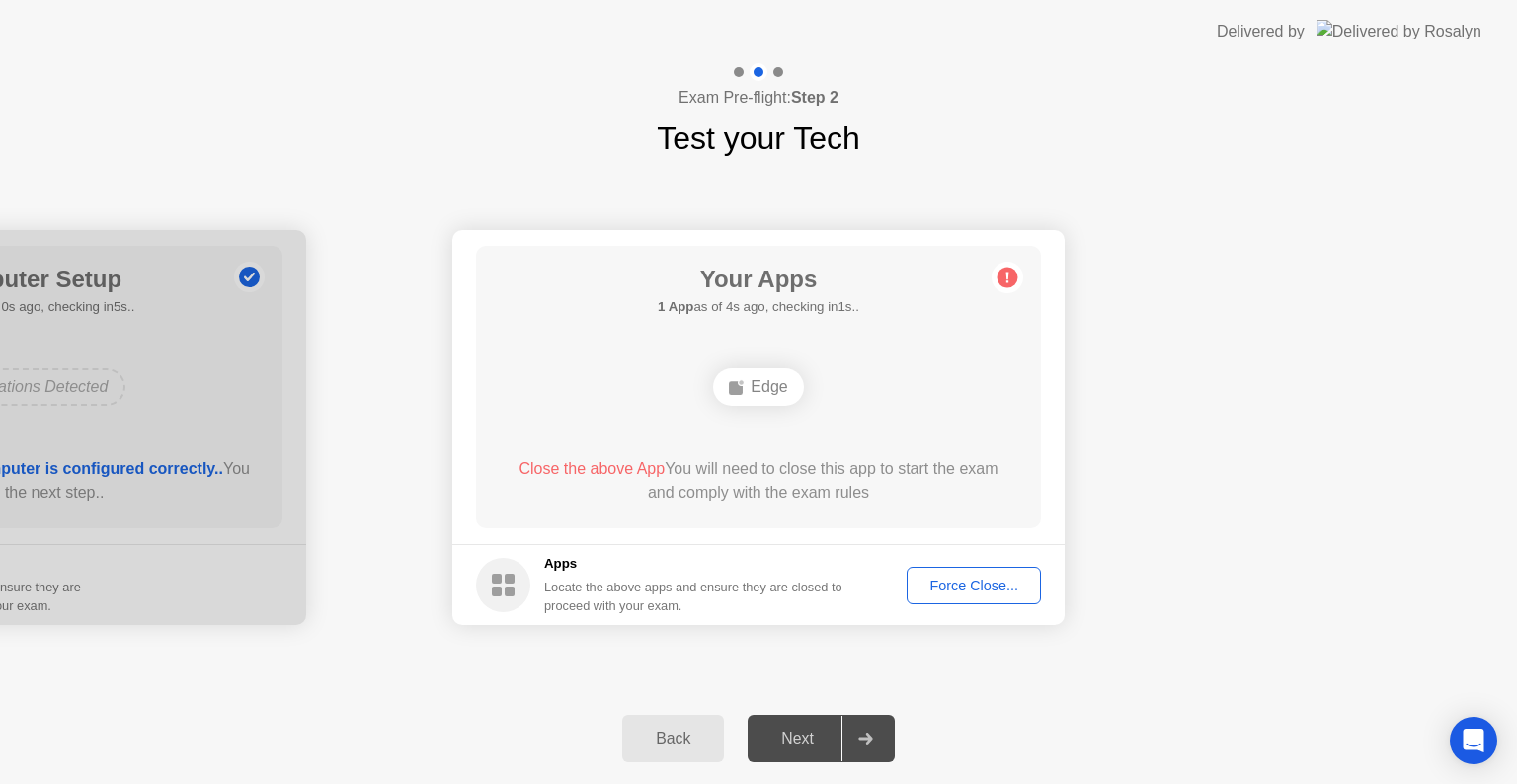 click on "Edge" 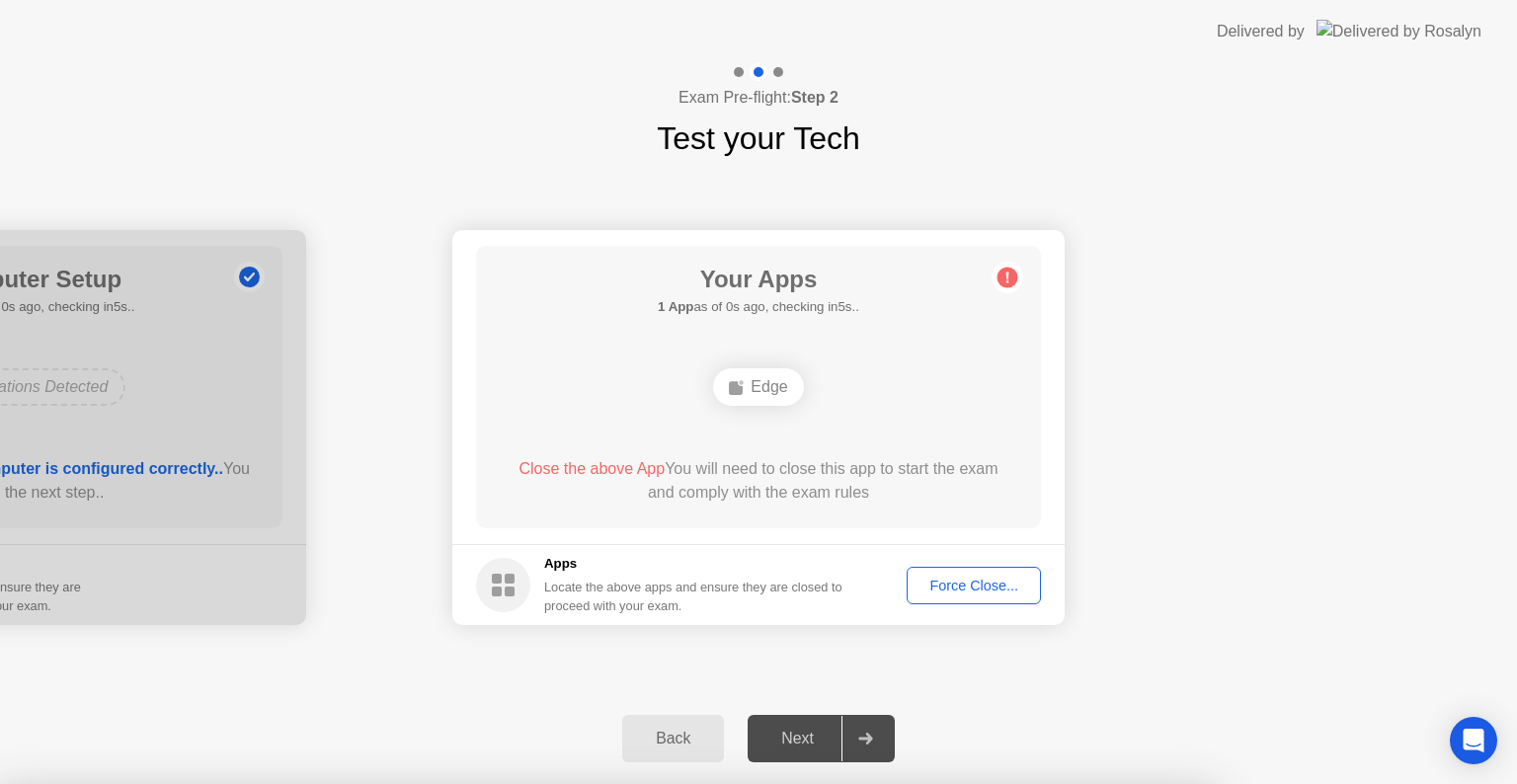 click on "Yes" at bounding box center [559, 896] 